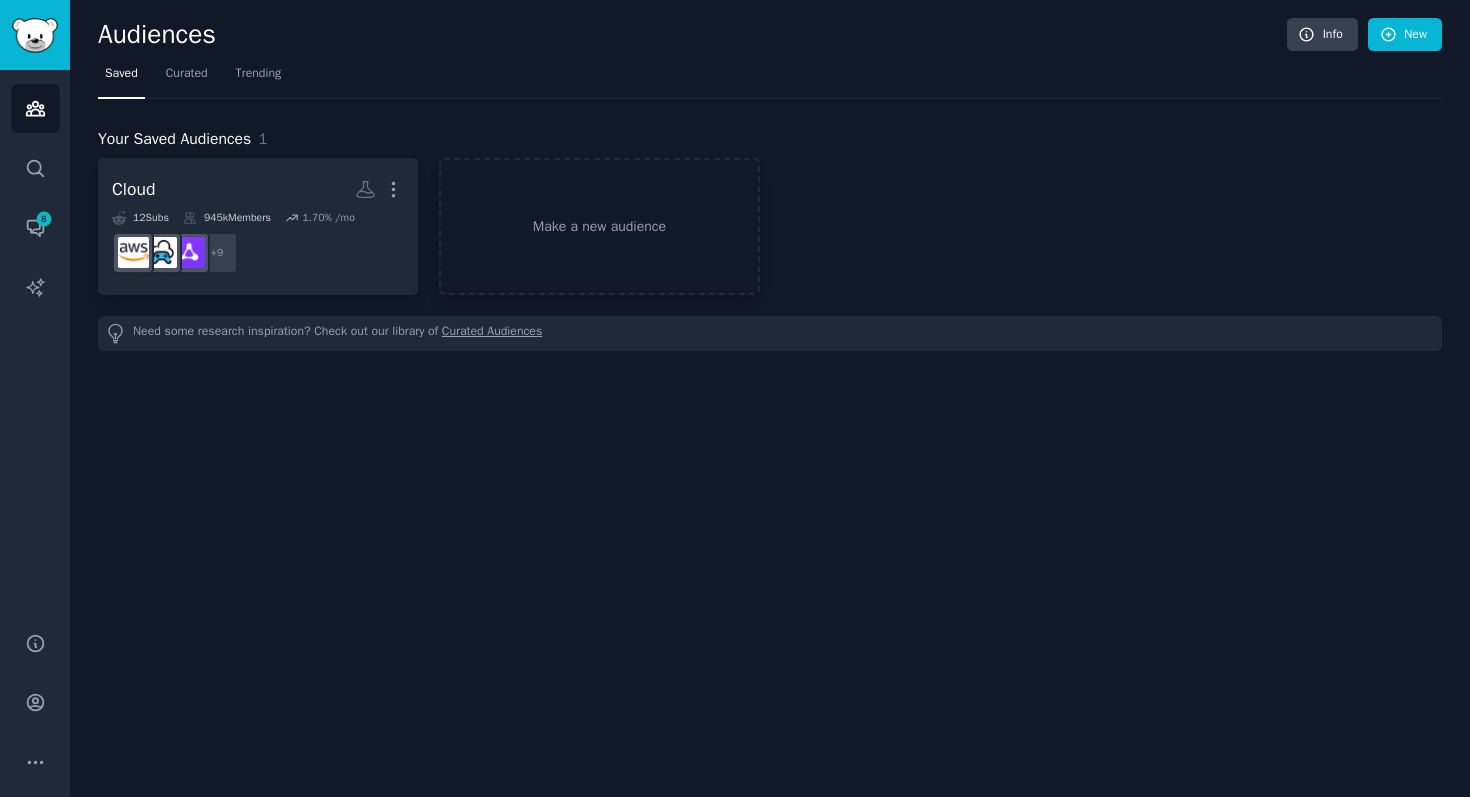 scroll, scrollTop: 0, scrollLeft: 0, axis: both 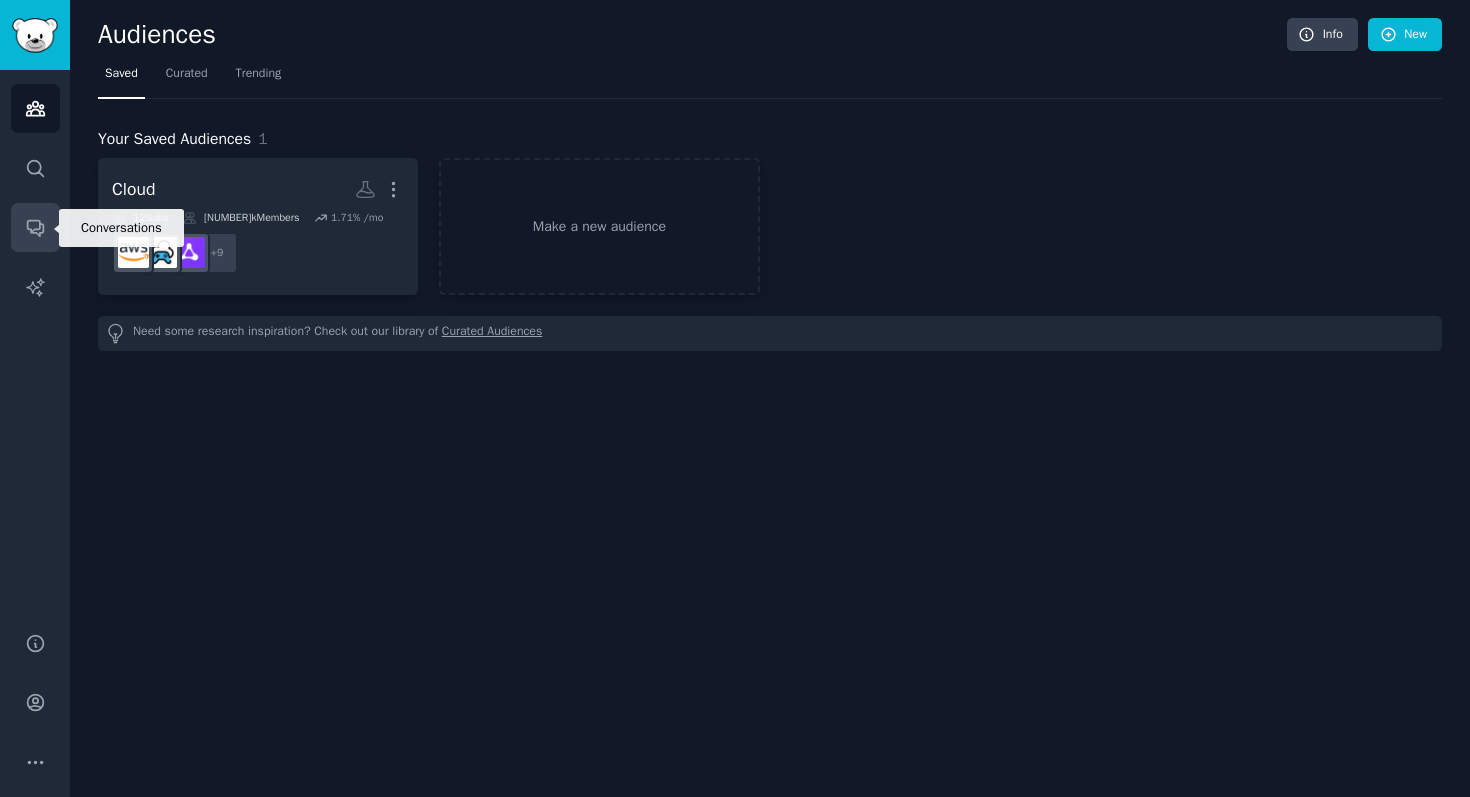 click on "Conversations" at bounding box center (35, 227) 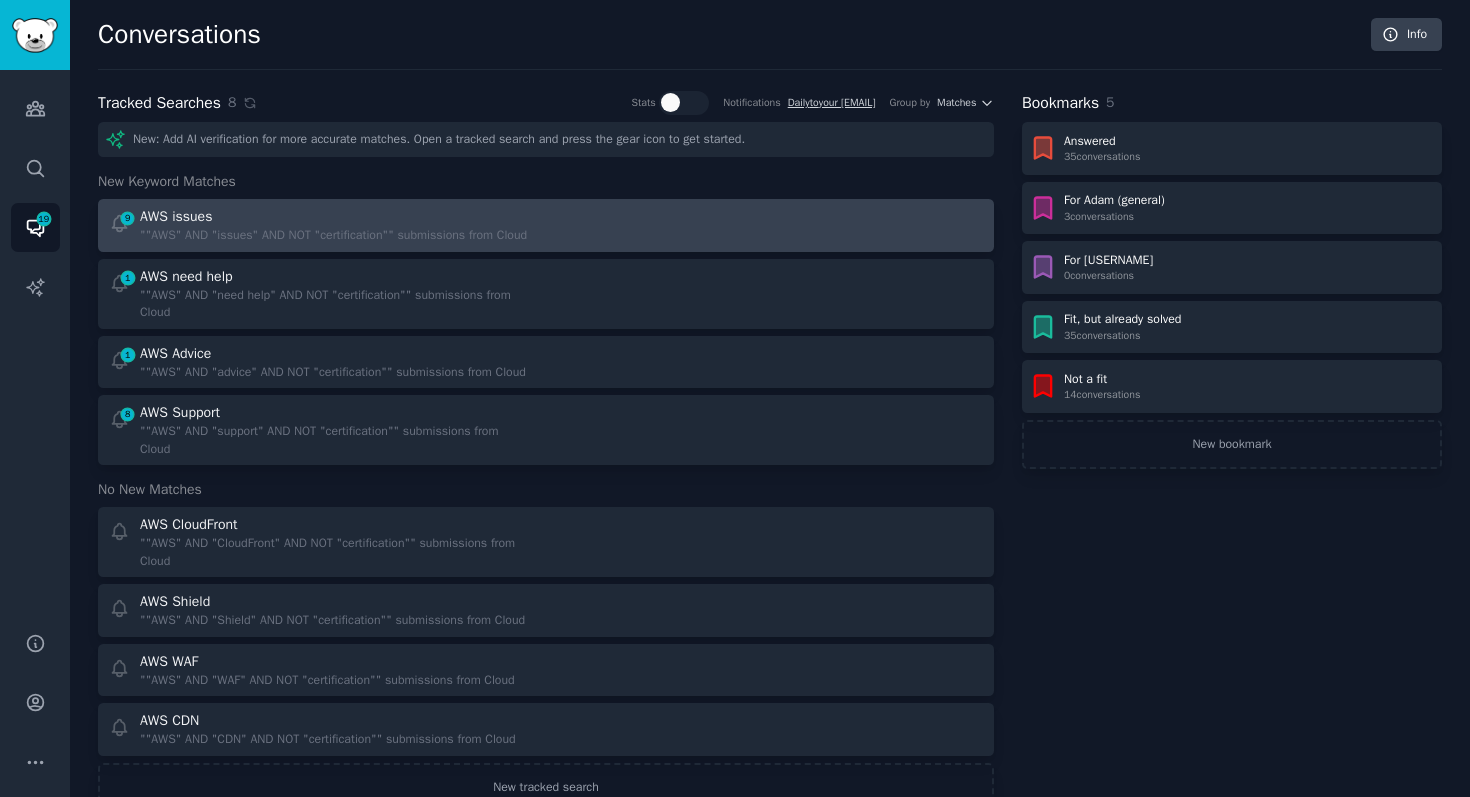 click on "AWS issues" at bounding box center (333, 216) 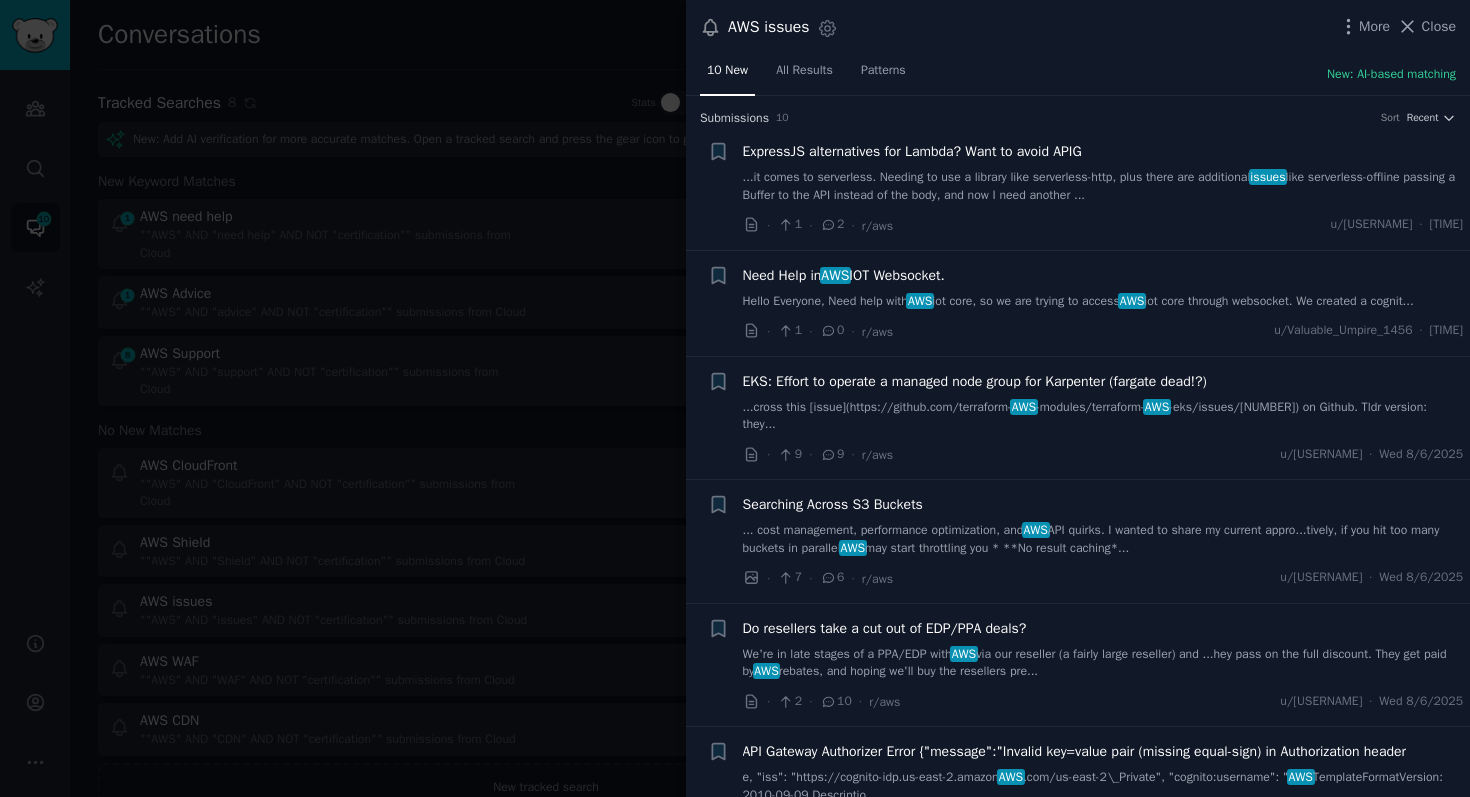 click on "...it comes to serverless. Needing to use a library like serverless-http, plus there are additional  issues  like serverless-offline passing a Buffer to the API instead of the body, and now I need another ..." at bounding box center [1103, 186] 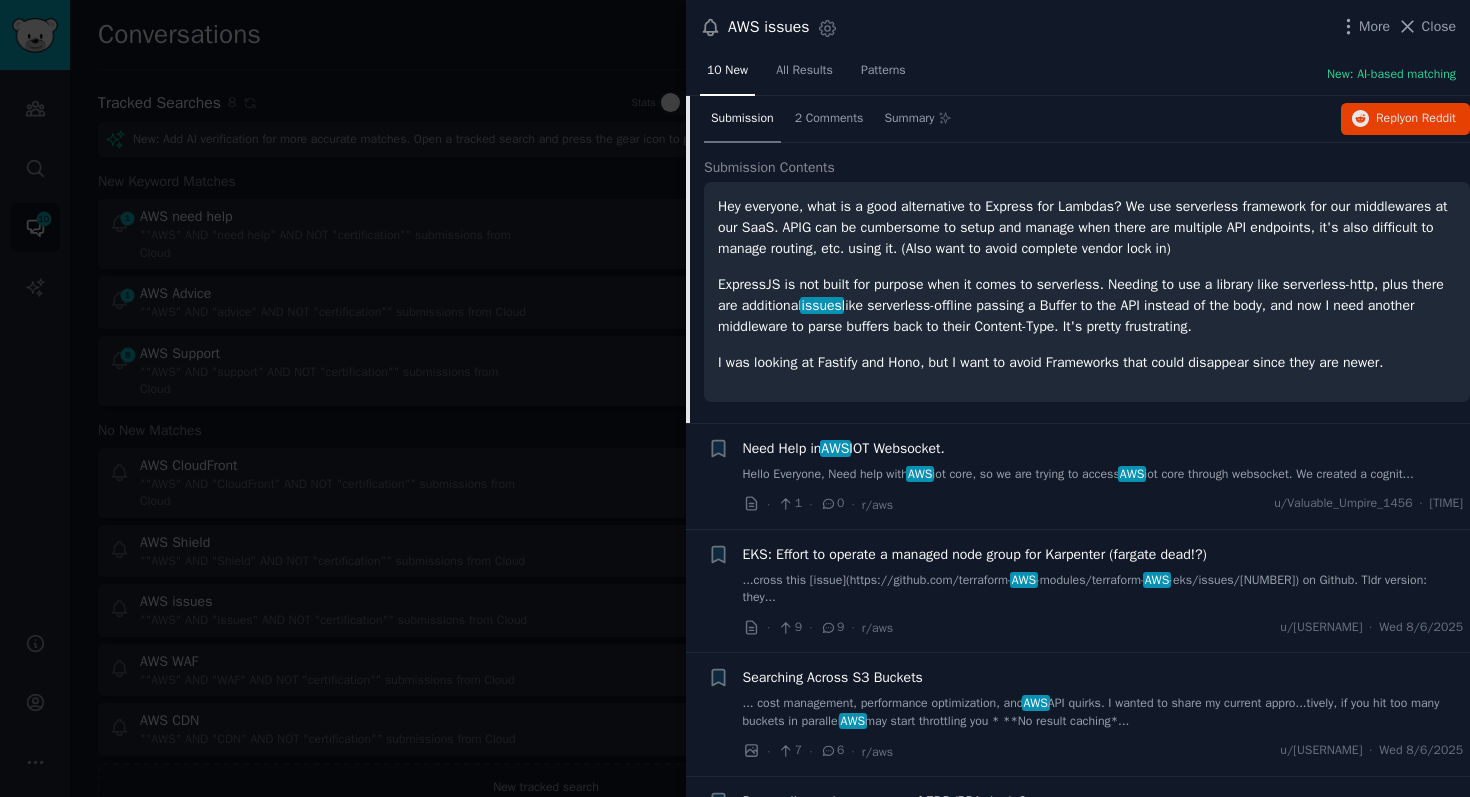 scroll, scrollTop: 157, scrollLeft: 0, axis: vertical 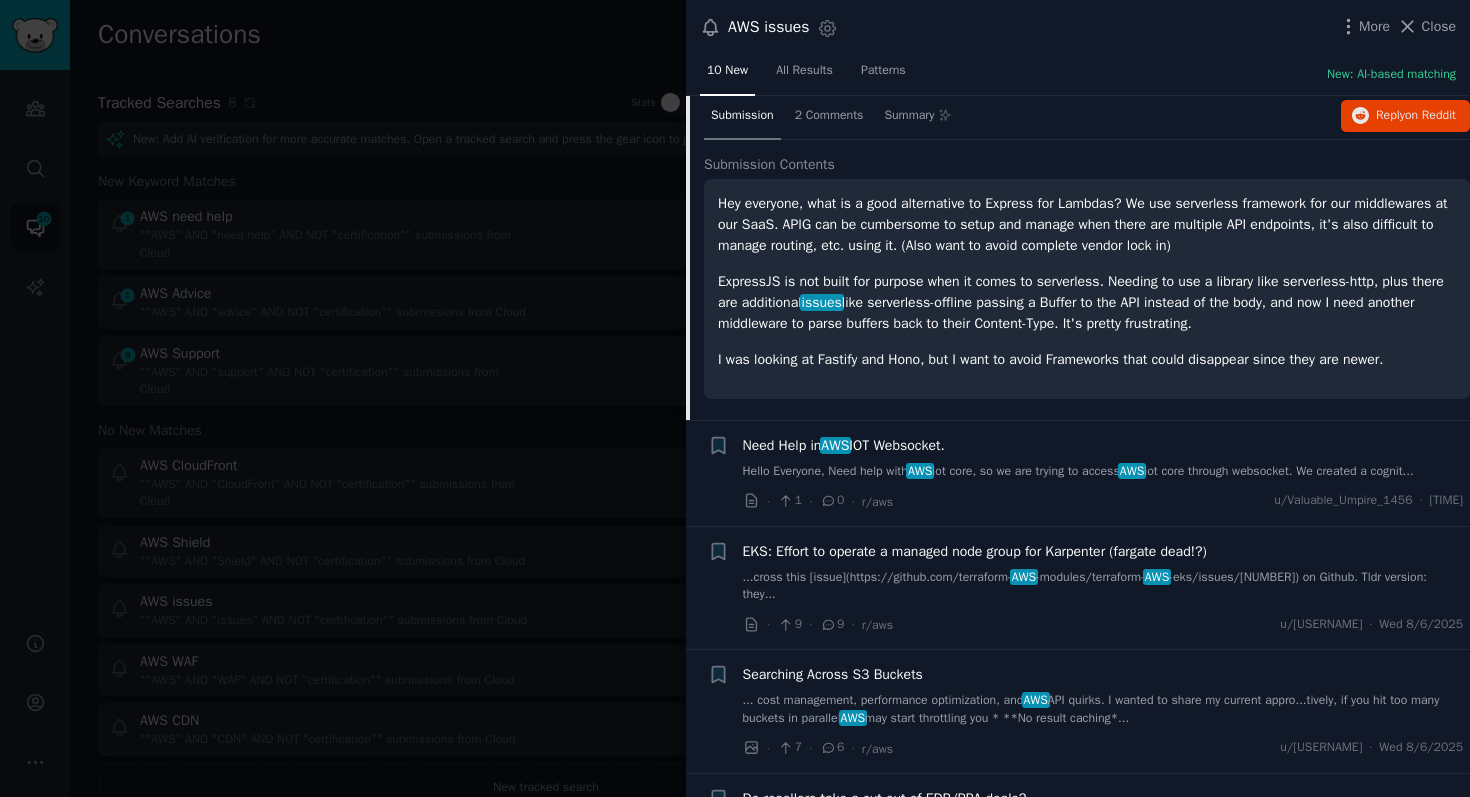 click on "Hello Everyone,
Need help with AWS iot core, so we are trying to access AWS iot core through websocket. We created a cognit..." at bounding box center (1103, 472) 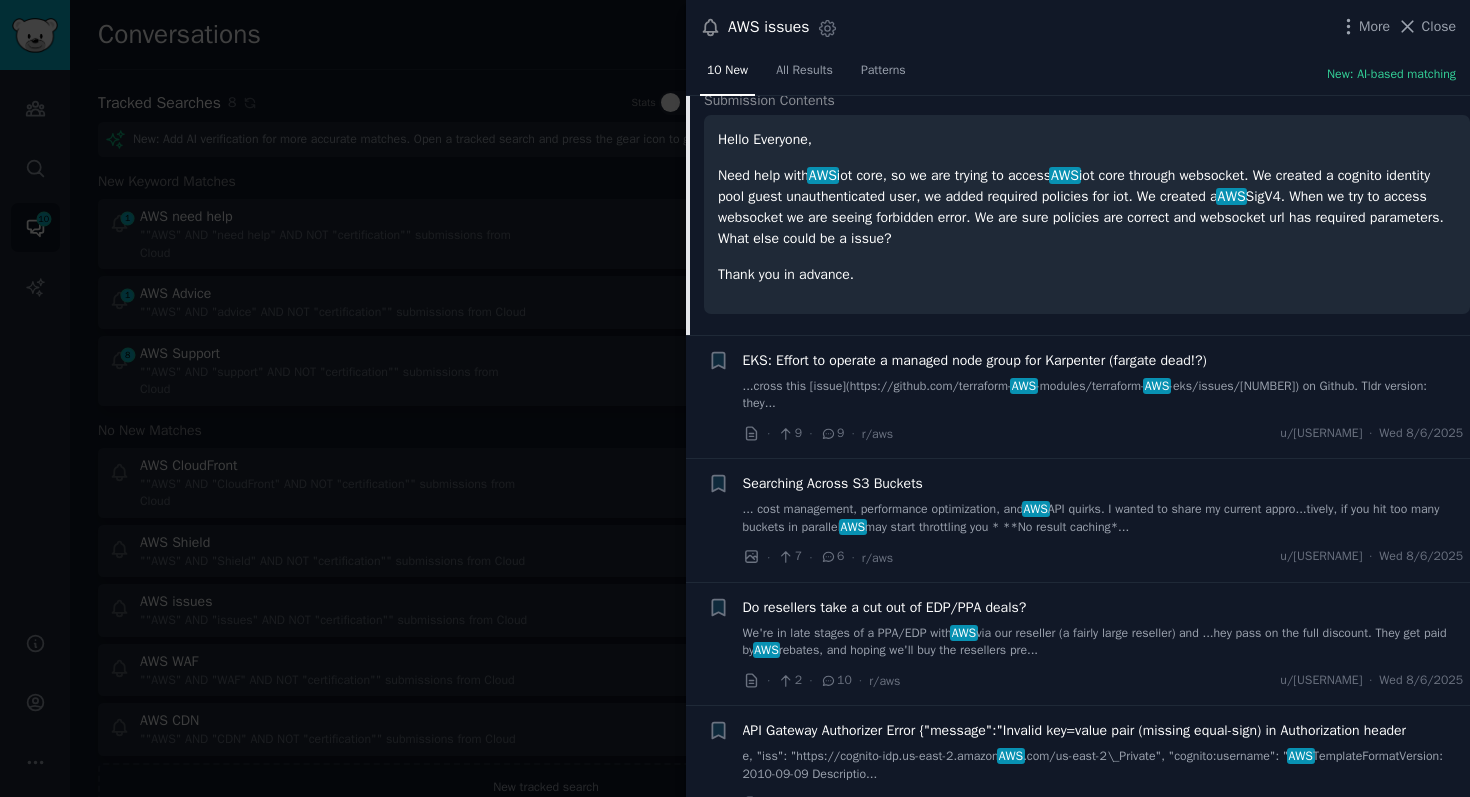 scroll, scrollTop: 328, scrollLeft: 0, axis: vertical 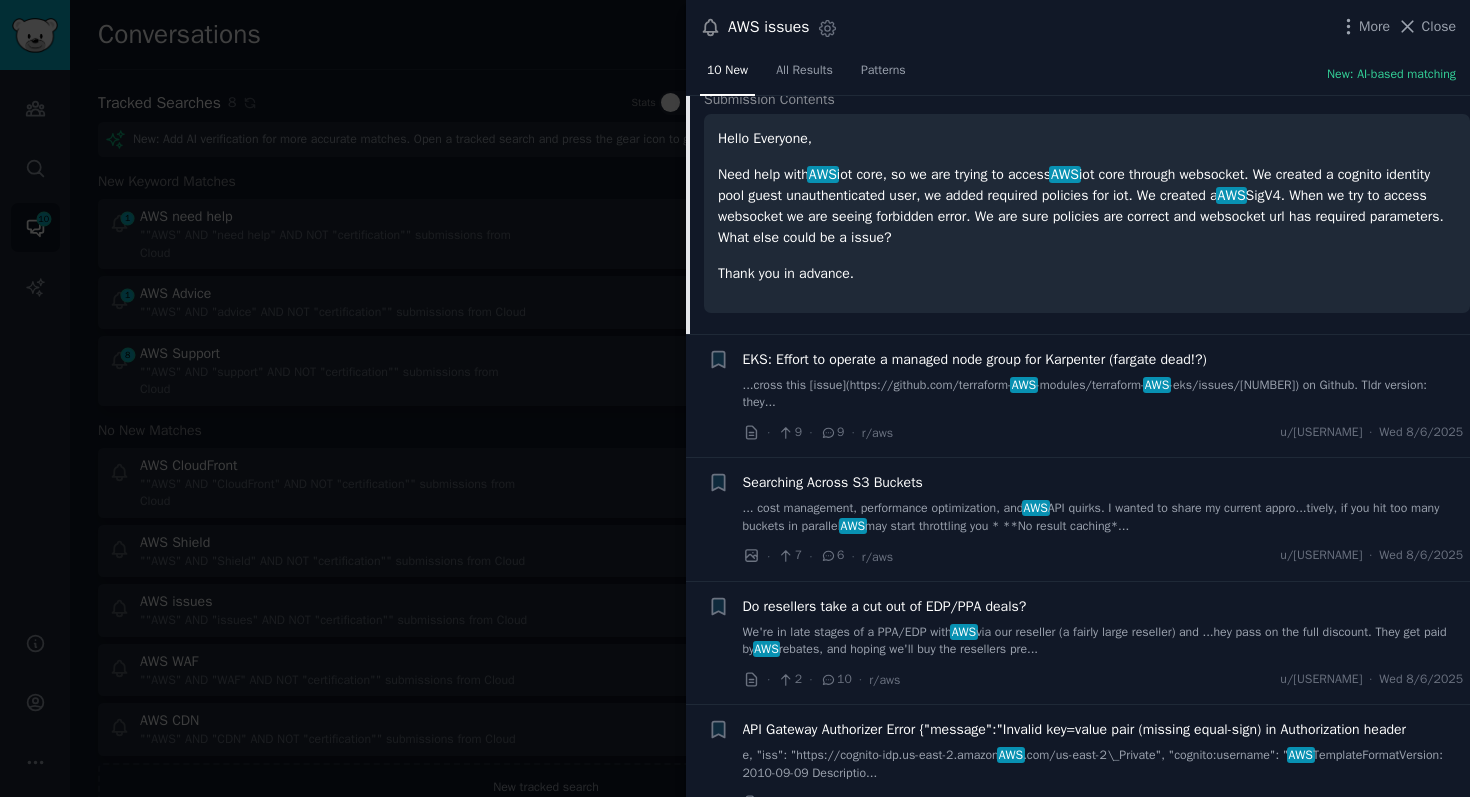 click on "EKS: Effort to operate a managed node group for Karpenter (fargate dead!?)" at bounding box center [975, 359] 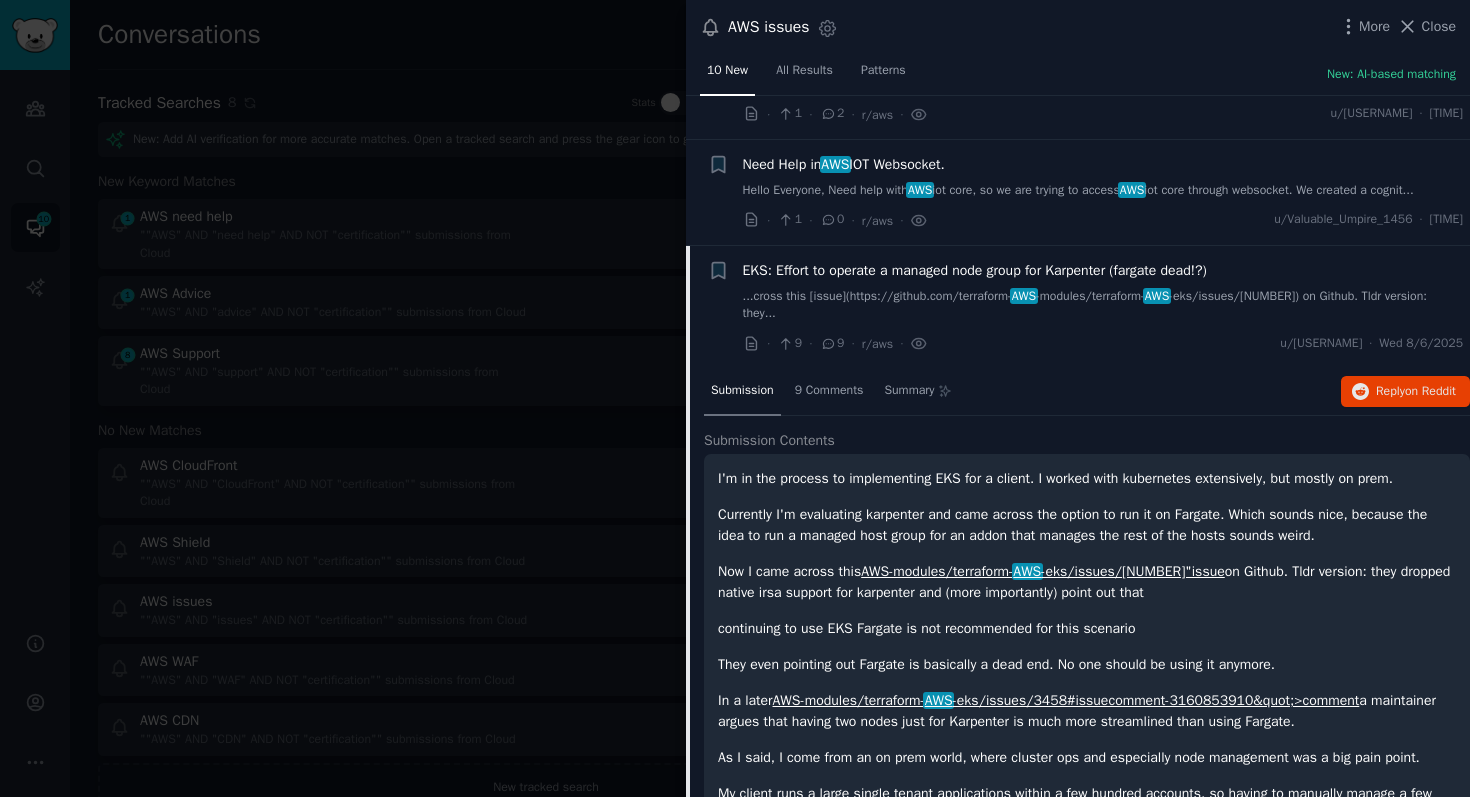 scroll, scrollTop: 65, scrollLeft: 0, axis: vertical 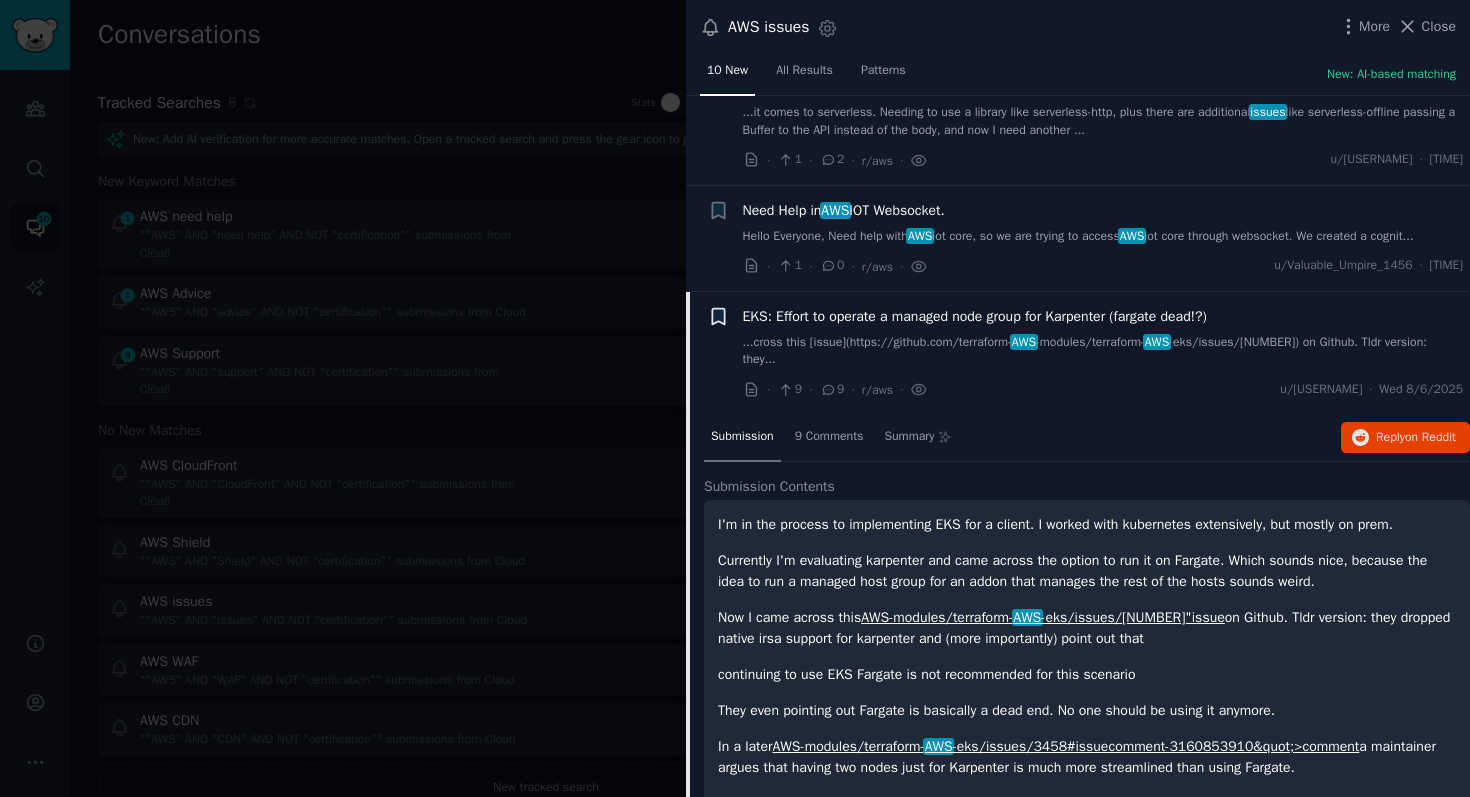 click 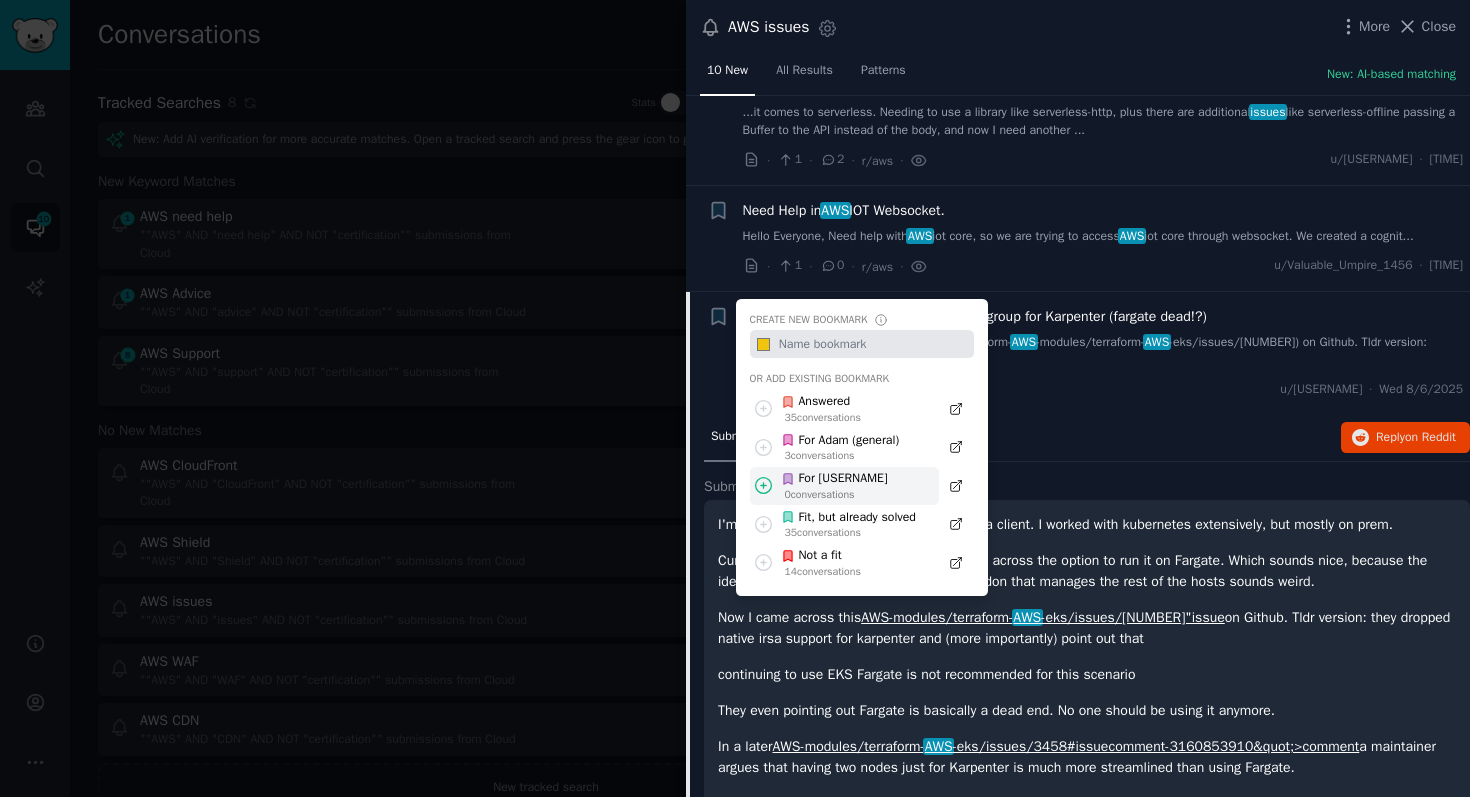 click on "For [USERNAME]" at bounding box center (834, 479) 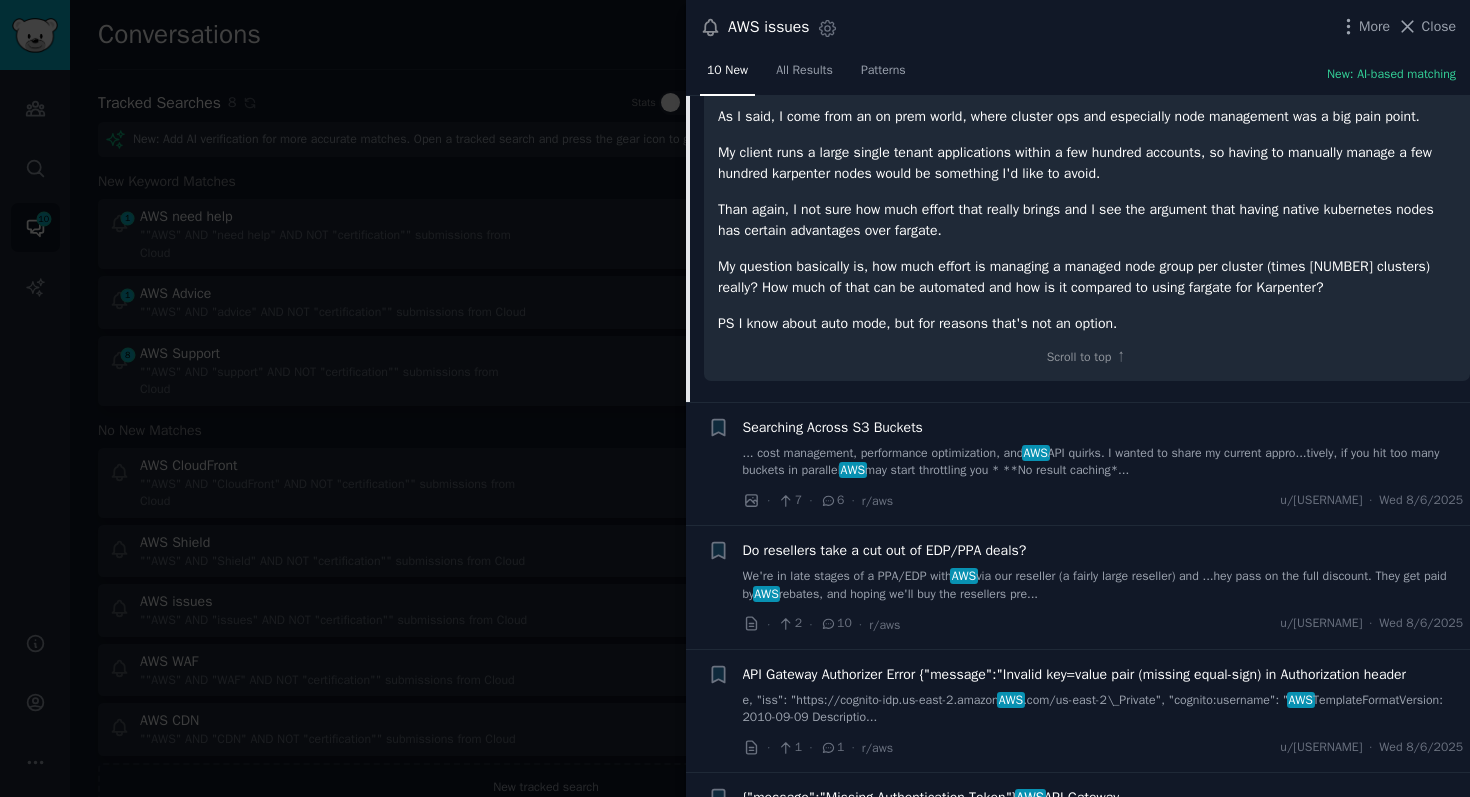 scroll, scrollTop: 782, scrollLeft: 0, axis: vertical 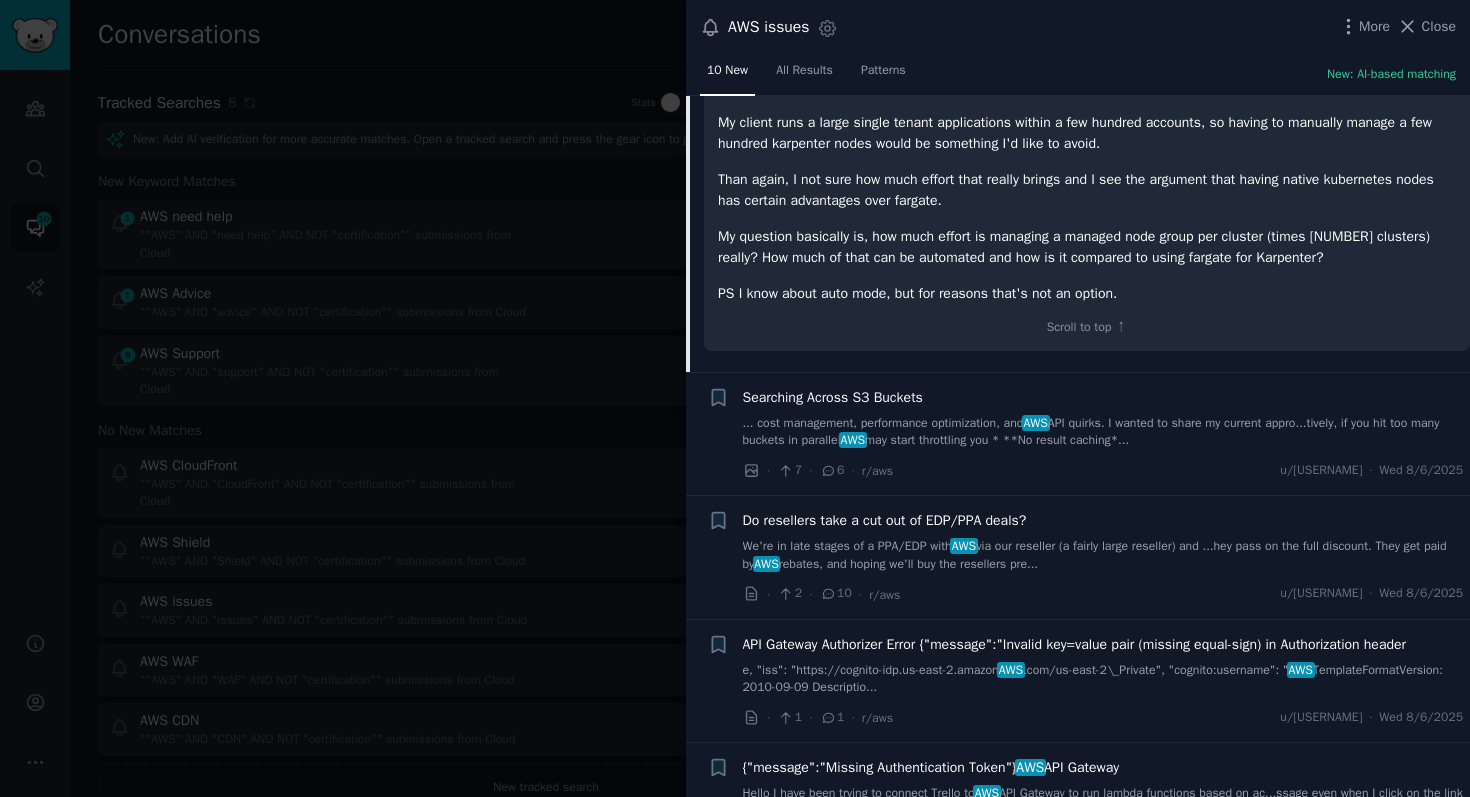 click on "... cost management, performance optimization, and AWS API quirks.
I wanted to share my current appro...tively, if you hit too many buckets in parallel AWS may start throttling you
* **No result caching*..." at bounding box center (1103, 432) 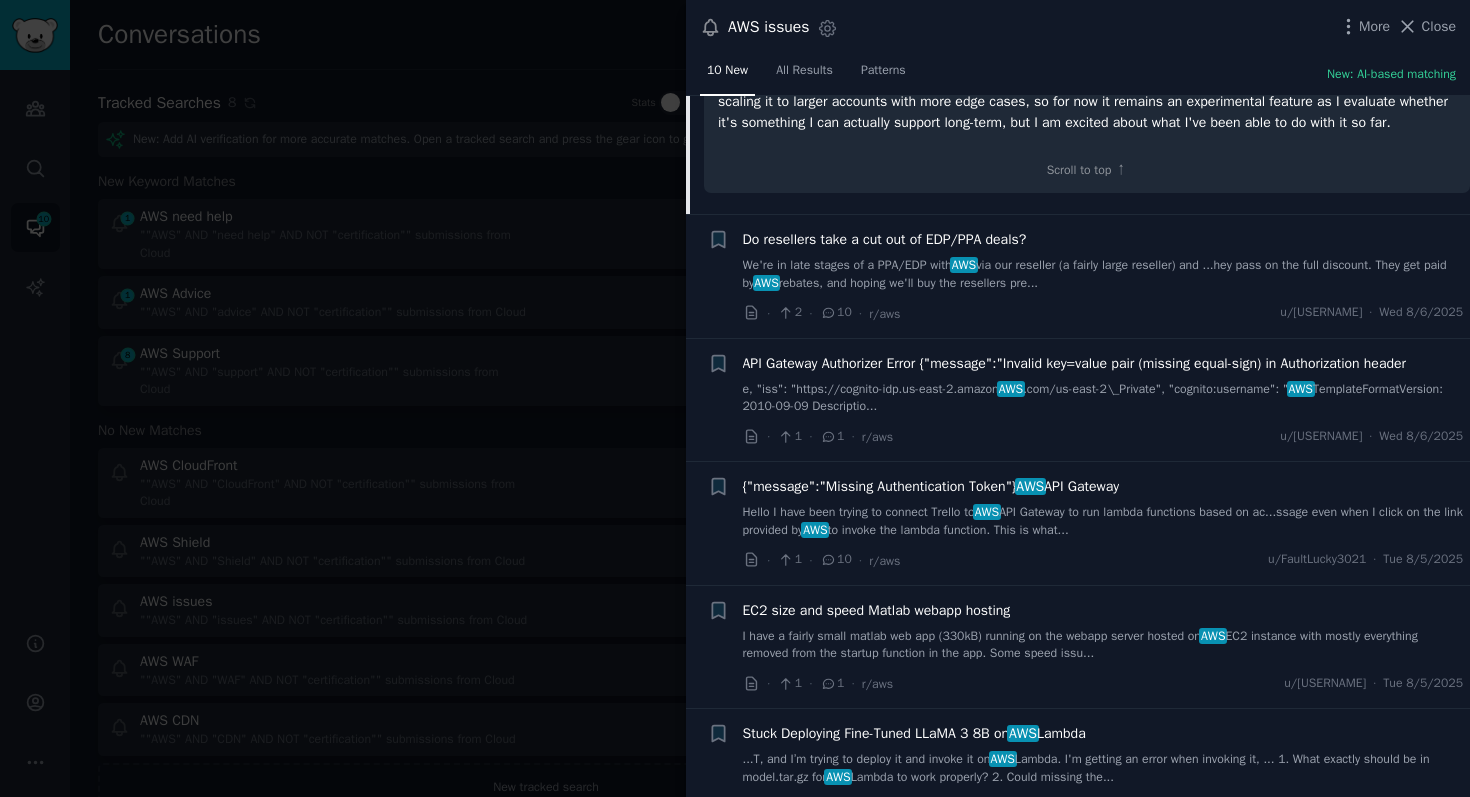 scroll, scrollTop: 9815, scrollLeft: 0, axis: vertical 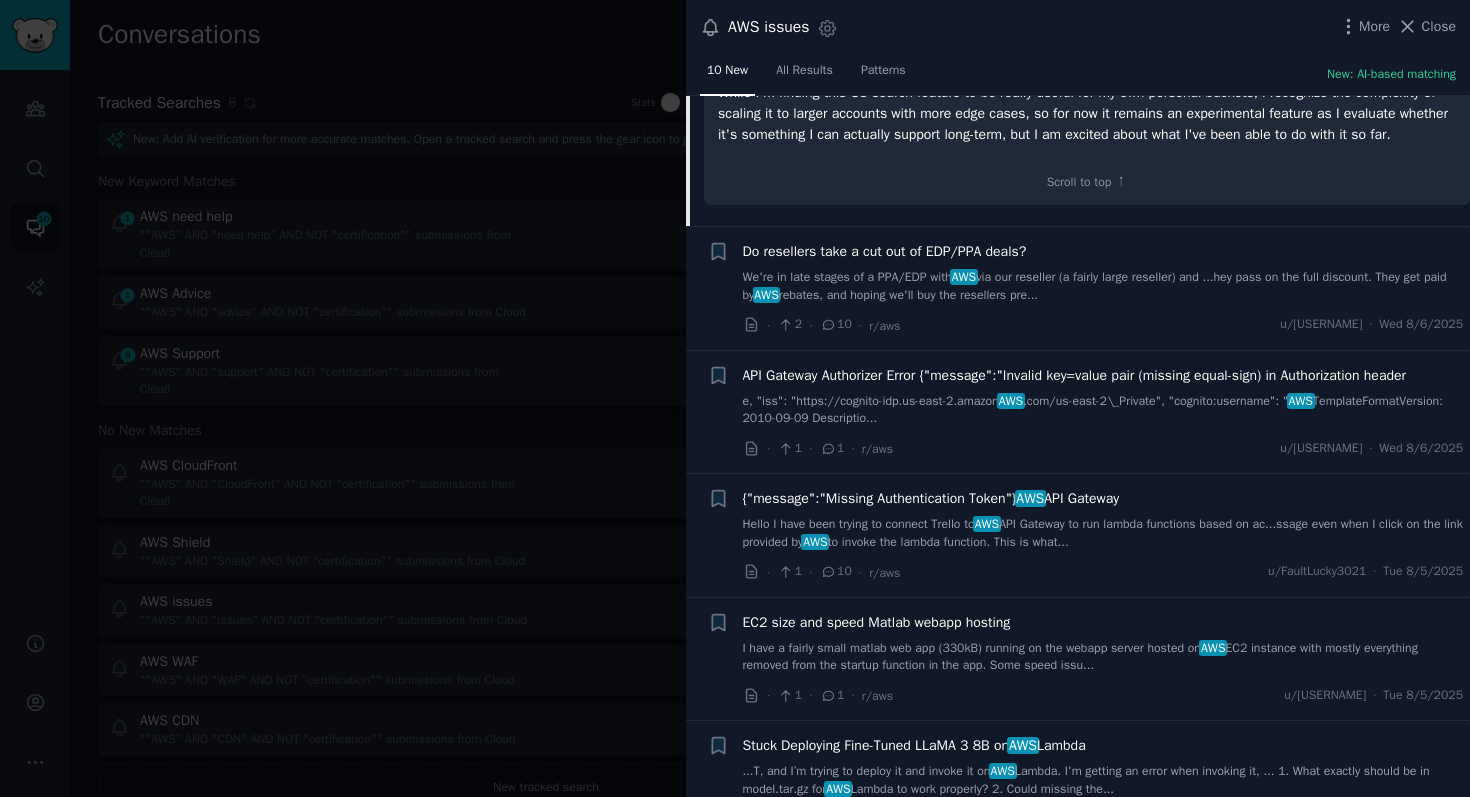 click on "We're in late stages of a PPA/EDP with AWS via our reseller (a fairly large reseller) and ...hey pass on the full discount. They get paid by AWS rebates, and hoping we'll buy the resellers pre..." at bounding box center (1103, 286) 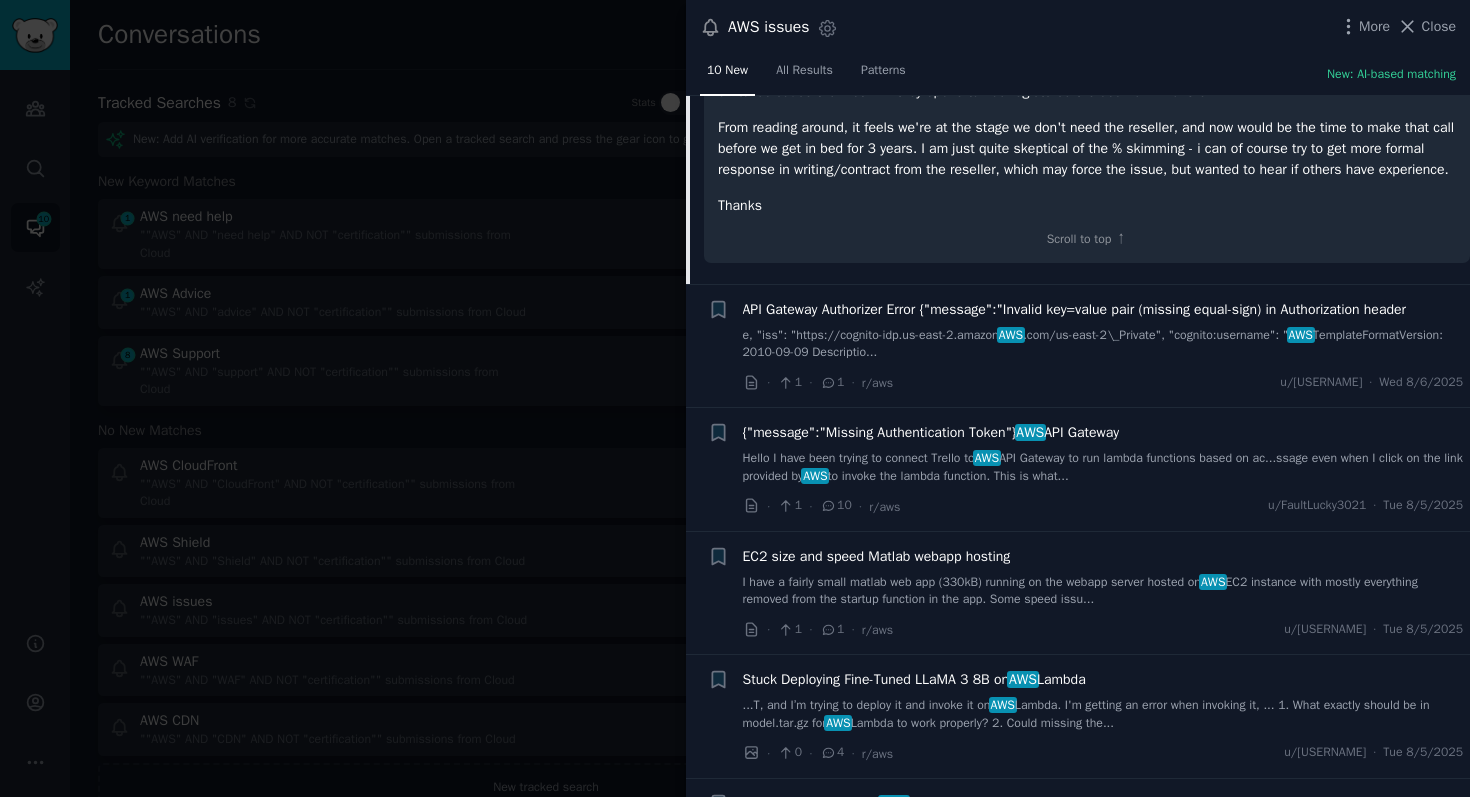 scroll, scrollTop: 947, scrollLeft: 0, axis: vertical 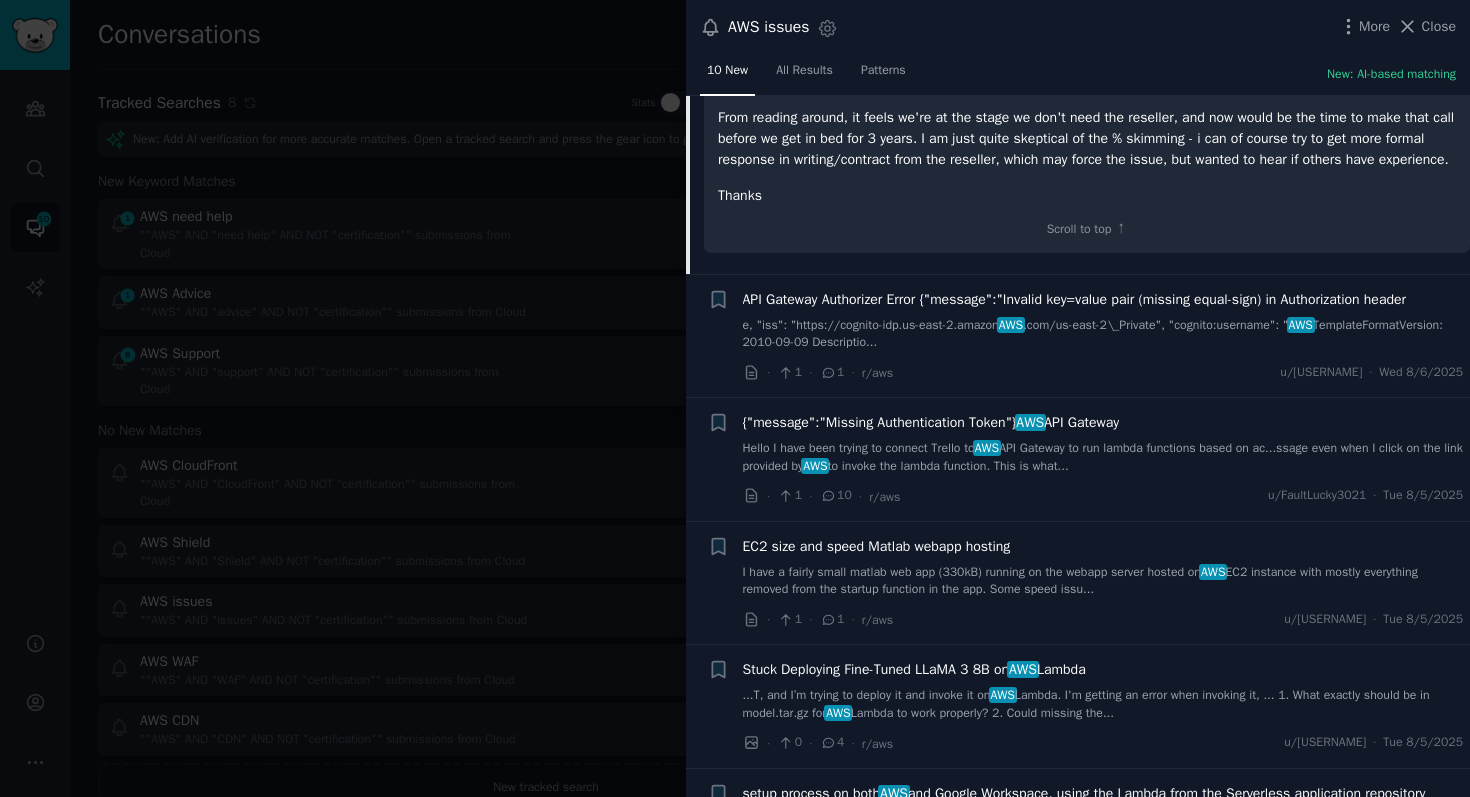 click on "API Gateway Authorizer Error {"message":"Invalid key=value pair (missing equal-sign) in Authorization header ...e,
"iss": "https://cognito-idp.us-east-2.amazon AWS .com/us-east-2_Private",
"cognito:username": "...AM project that results in the same error.
AWS TemplateFormatVersion: 2010-09-09
Descriptio..." at bounding box center (1103, 320) 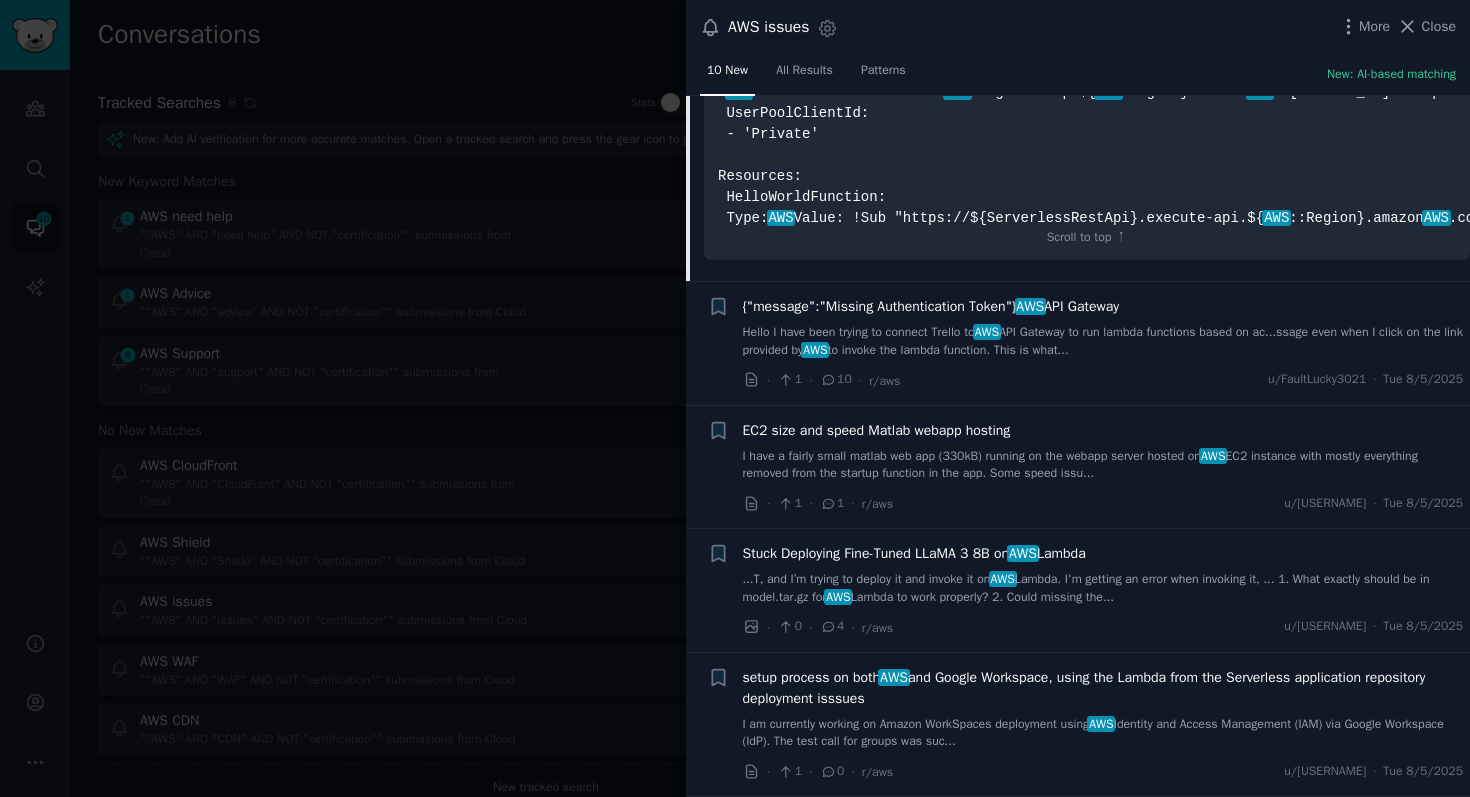 scroll, scrollTop: 2891, scrollLeft: 0, axis: vertical 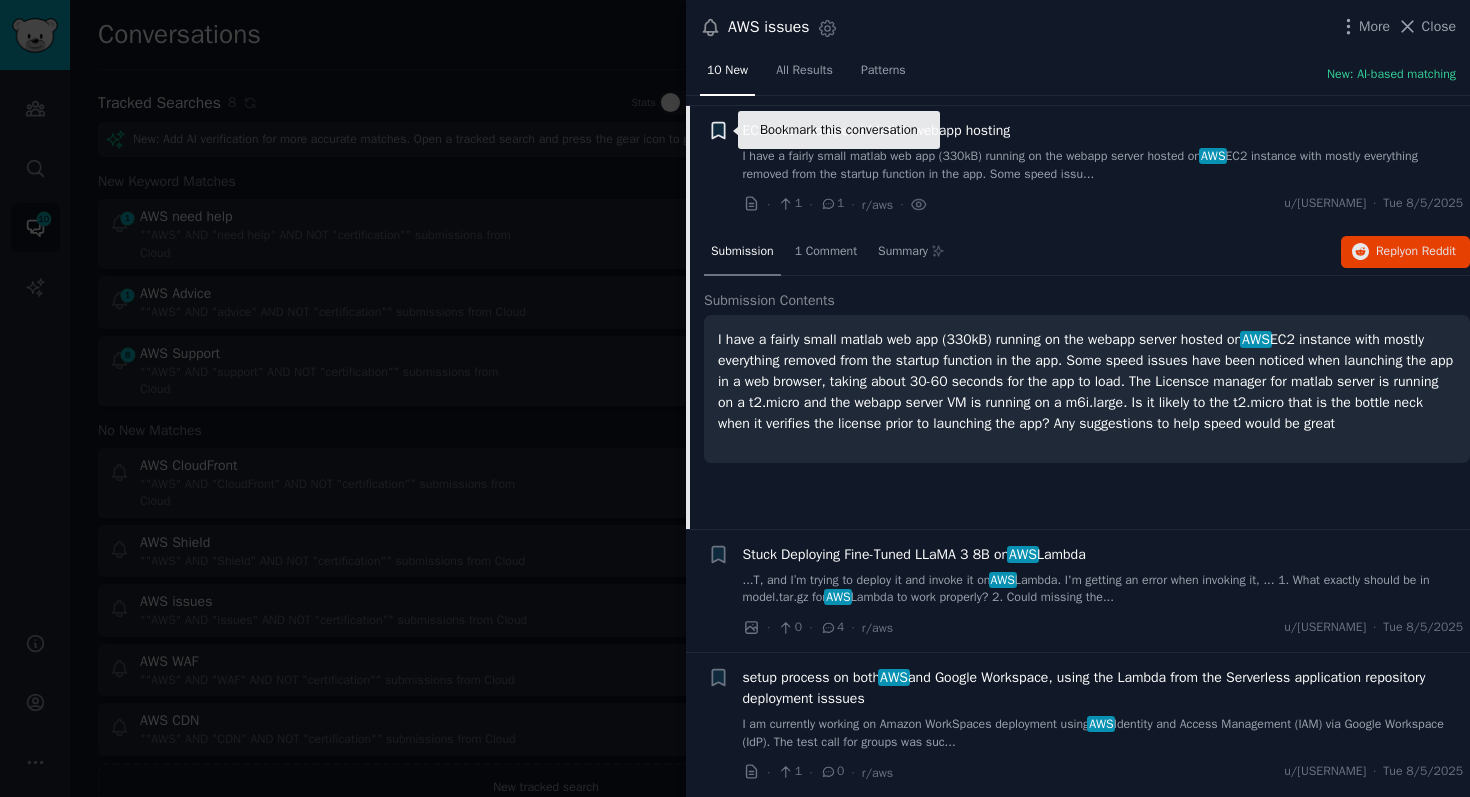 click 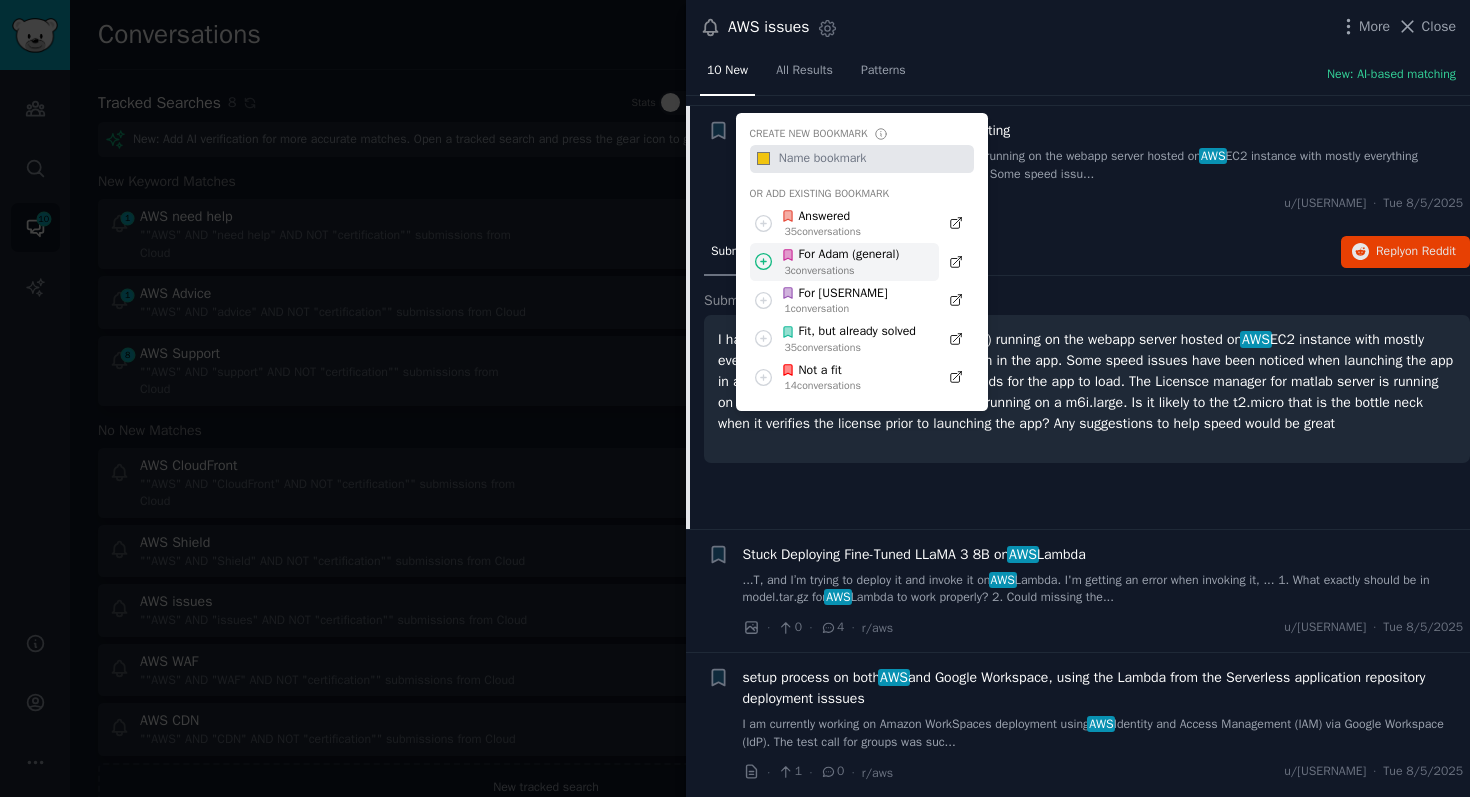 click on "For Adam (general)" at bounding box center [840, 255] 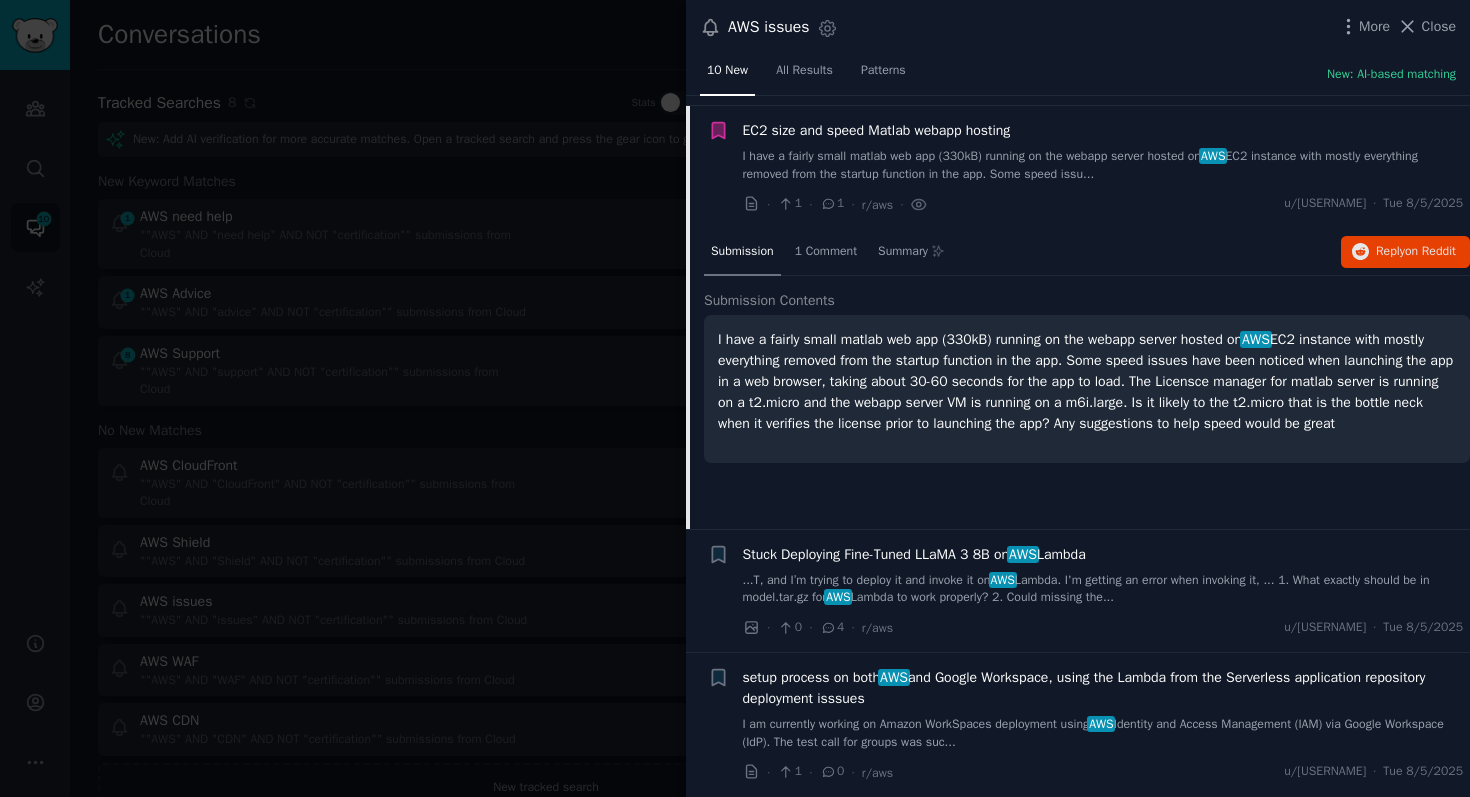 click at bounding box center (735, 398) 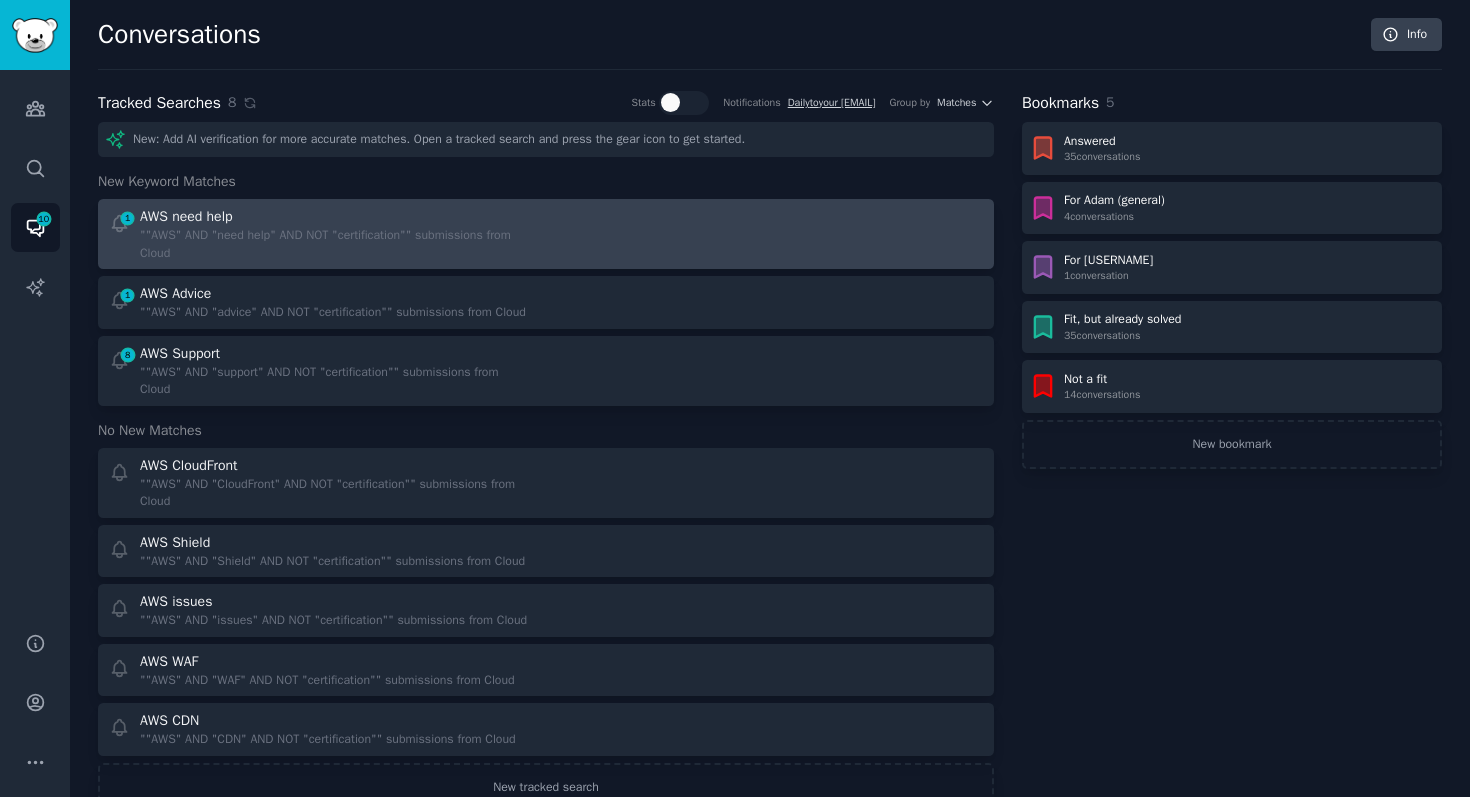 click on """AWS" AND "need help" AND NOT "certification"" submissions from Cloud" at bounding box center [336, 244] 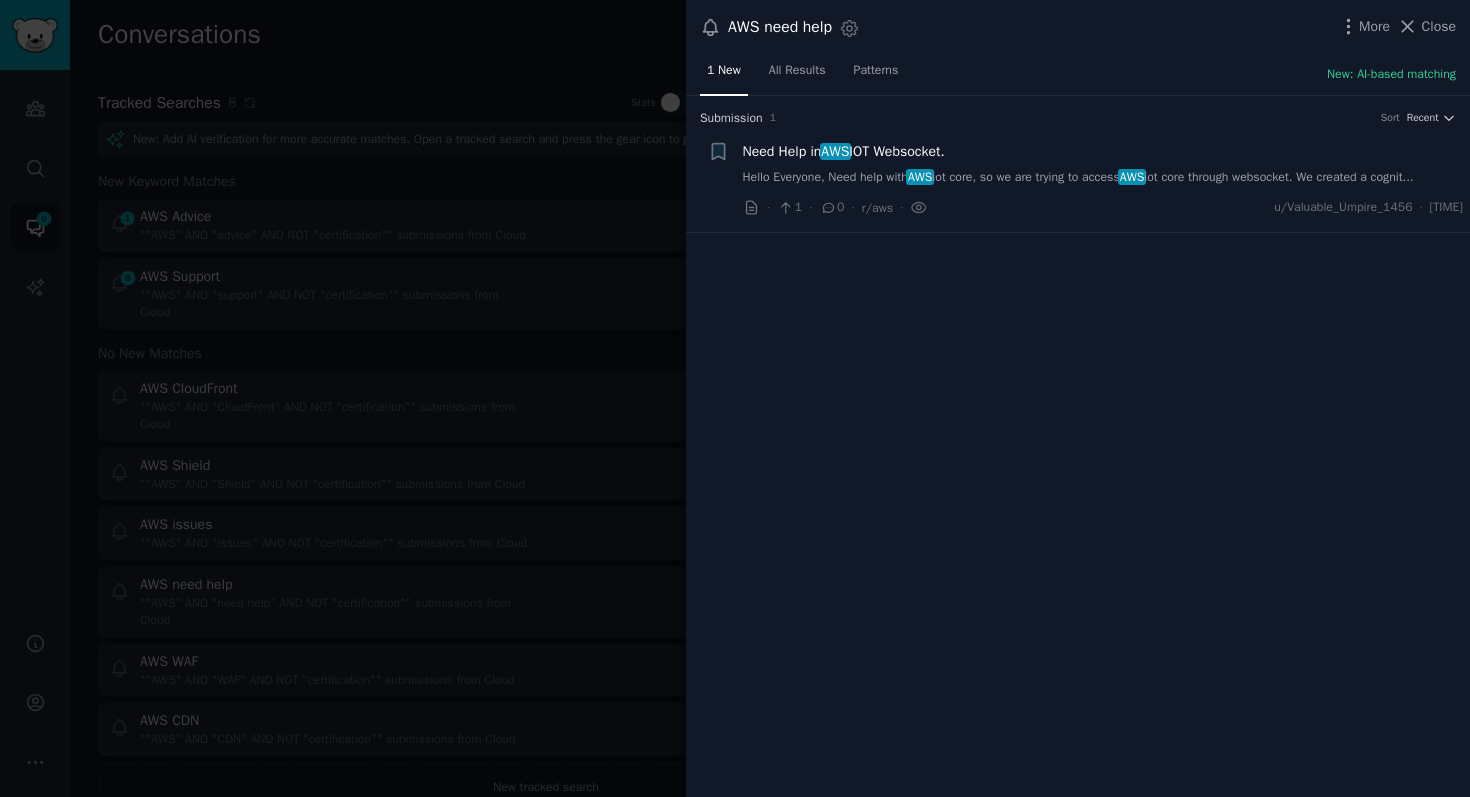 click at bounding box center (735, 398) 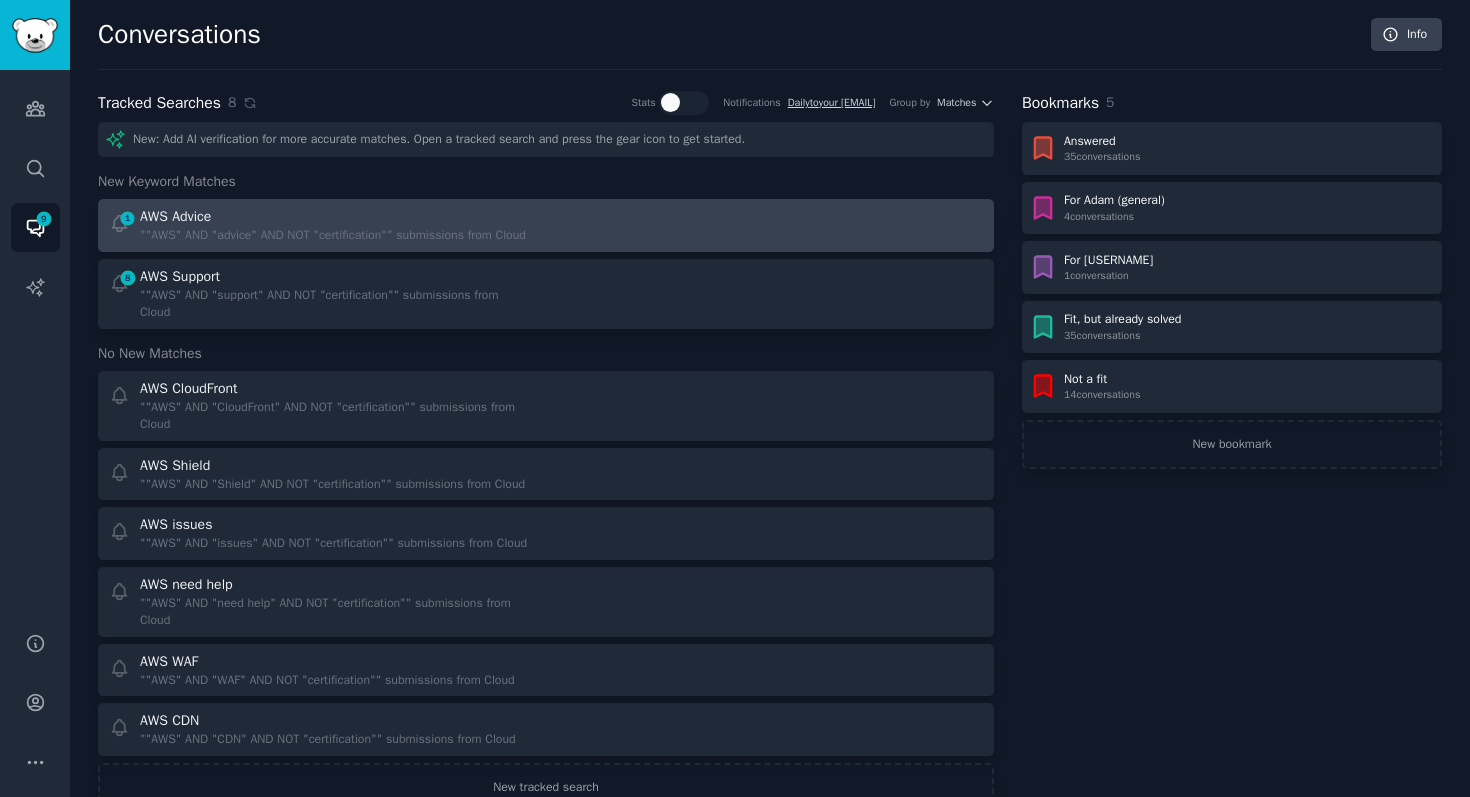 click on "AWS Advice" at bounding box center [333, 216] 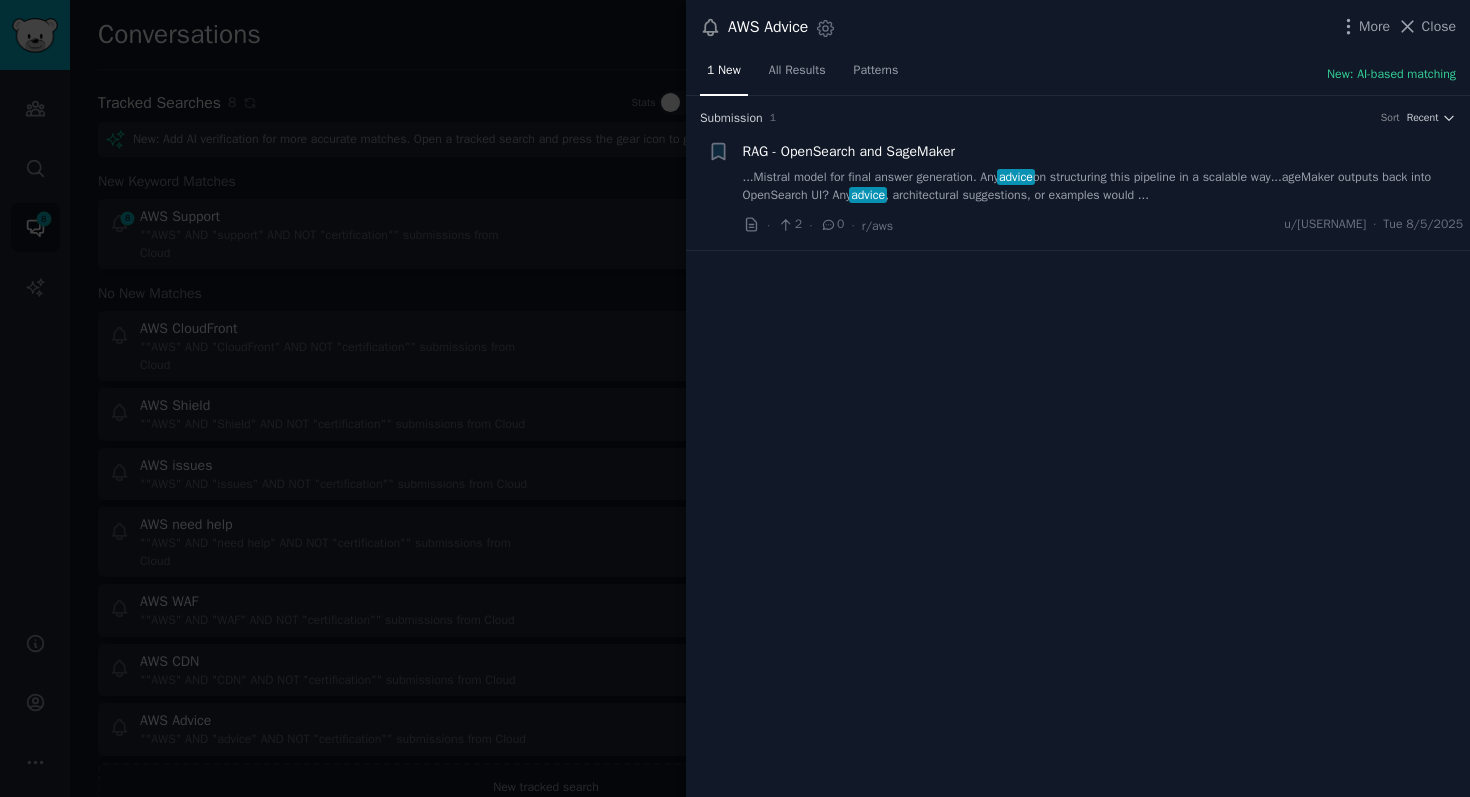 click at bounding box center (735, 398) 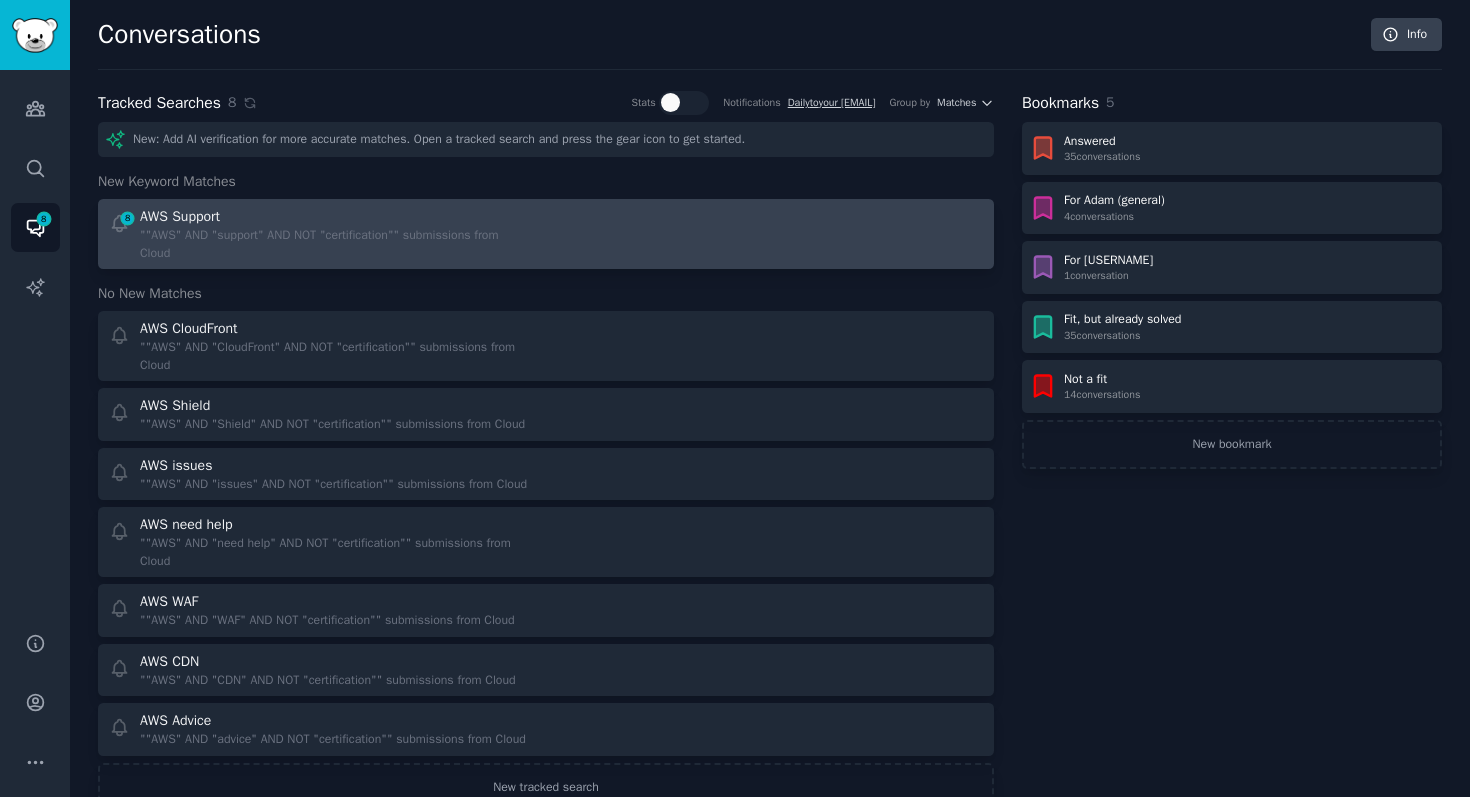 click on """AWS" AND "support" AND NOT "certification"" submissions from Cloud" at bounding box center (336, 244) 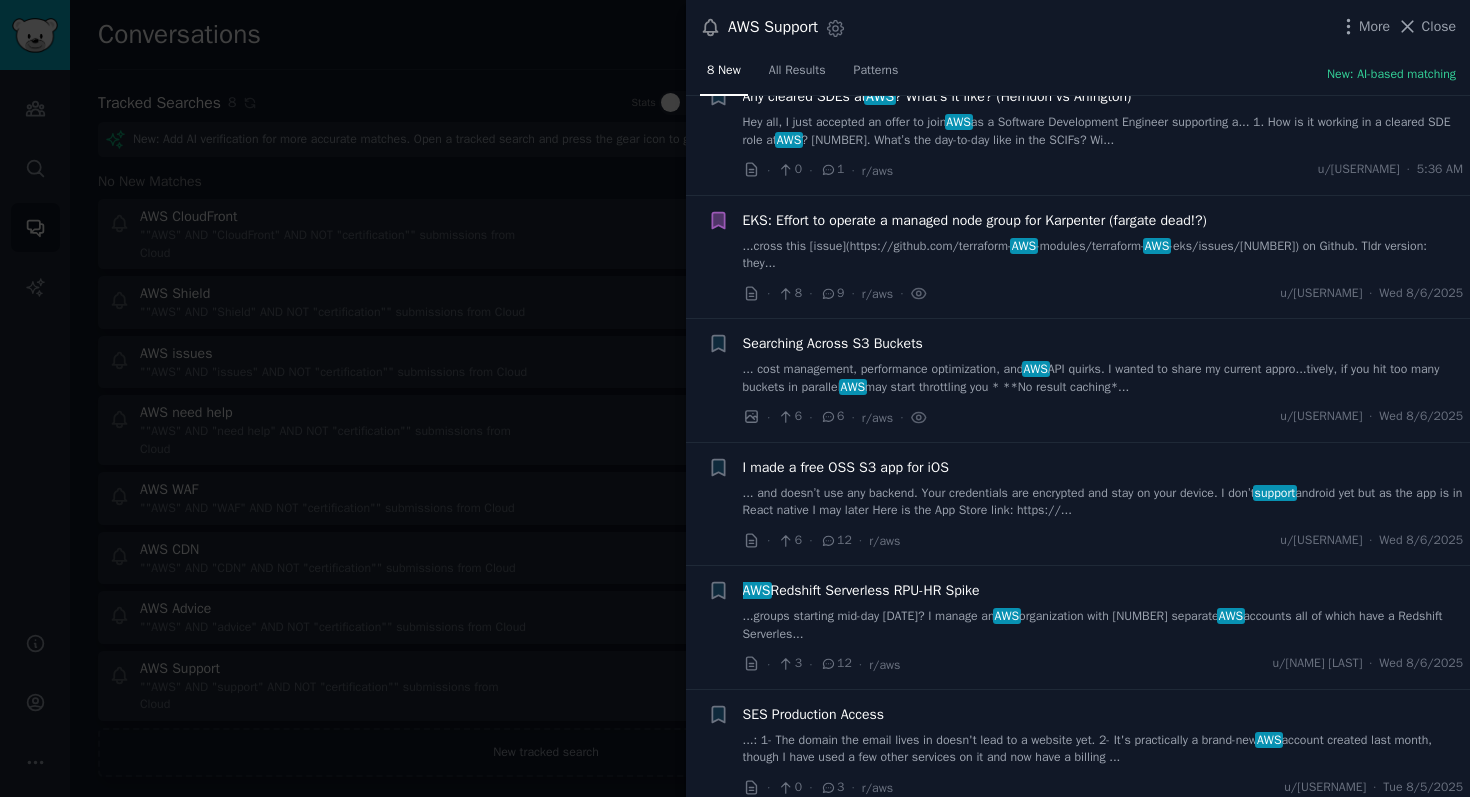 click on "... cost management, performance optimization, and AWS API quirks.
I wanted to share my current appro...tively, if you hit too many buckets in parallel AWS may start throttling you
* **No result caching*..." at bounding box center (1103, 378) 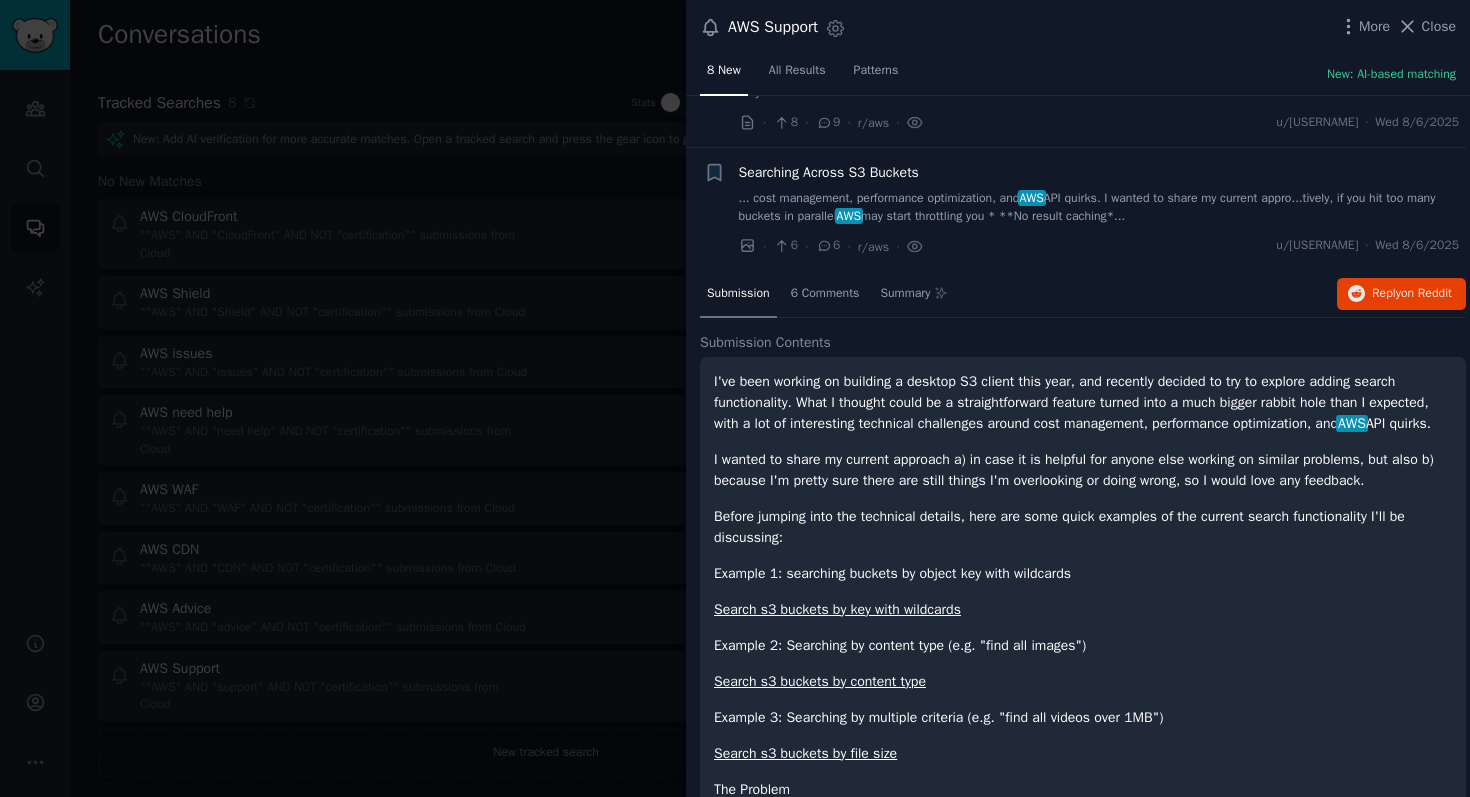 scroll, scrollTop: 196, scrollLeft: 4, axis: both 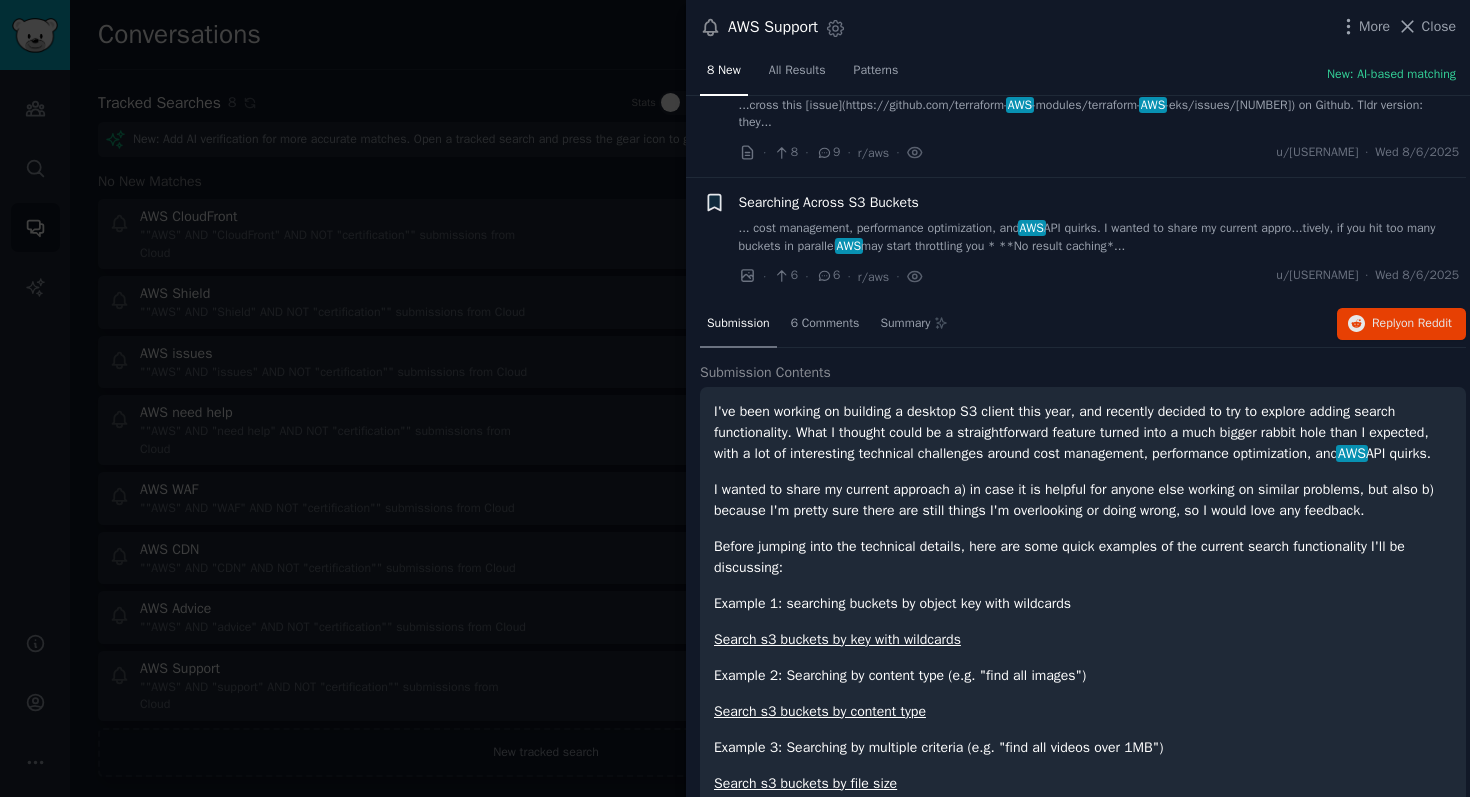 click 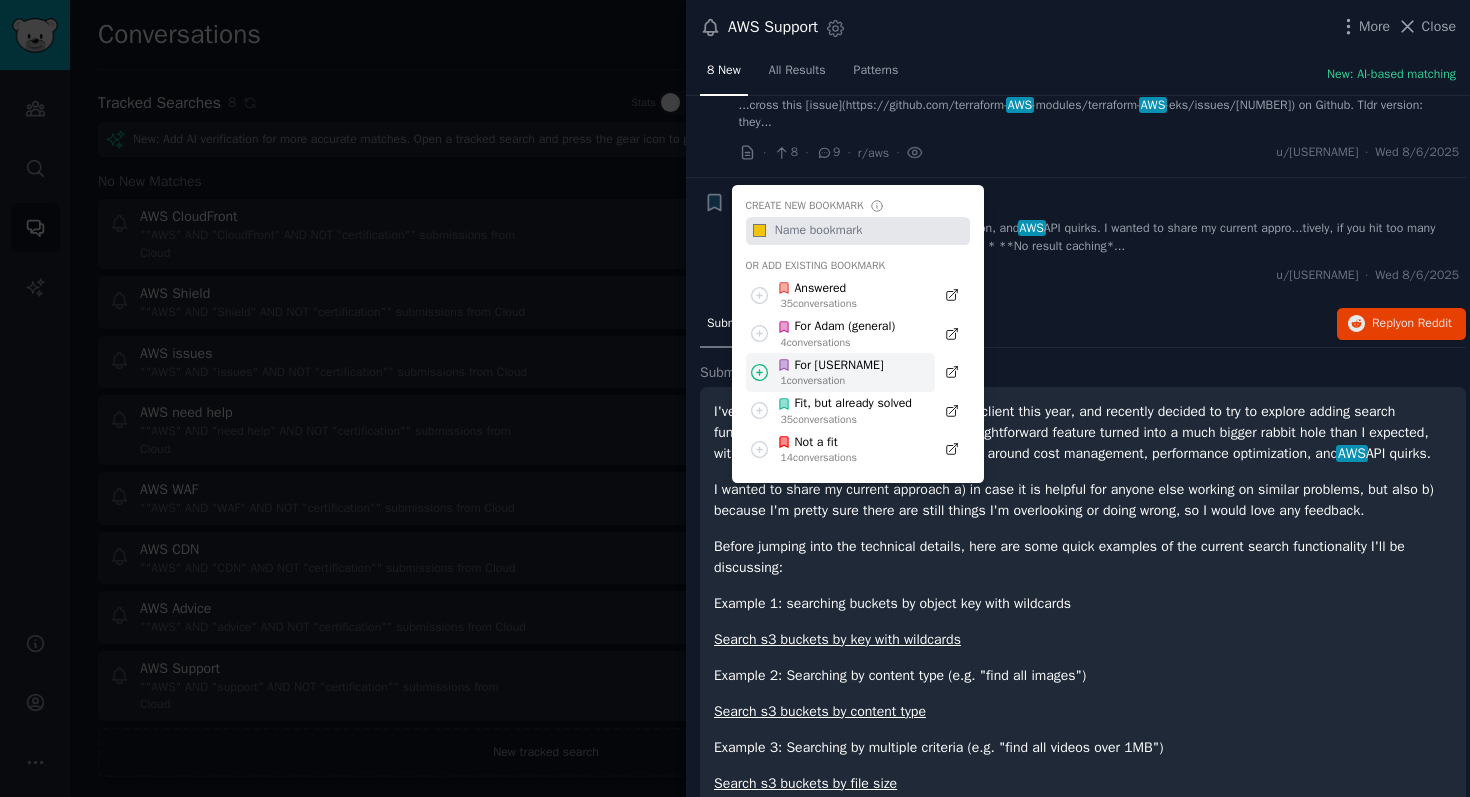 click on "For [USERNAME]" at bounding box center [830, 366] 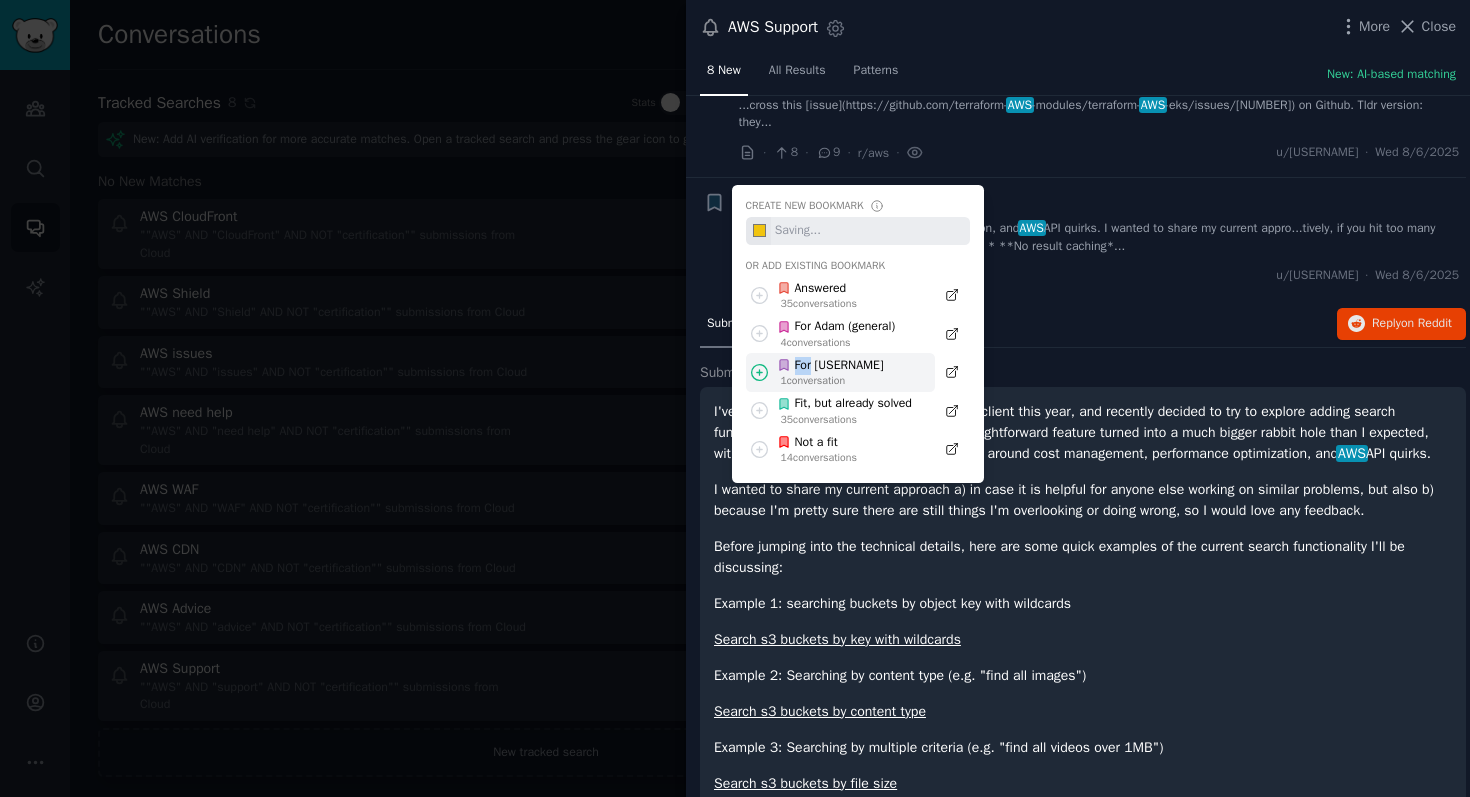 click on "For [USERNAME]" at bounding box center [830, 366] 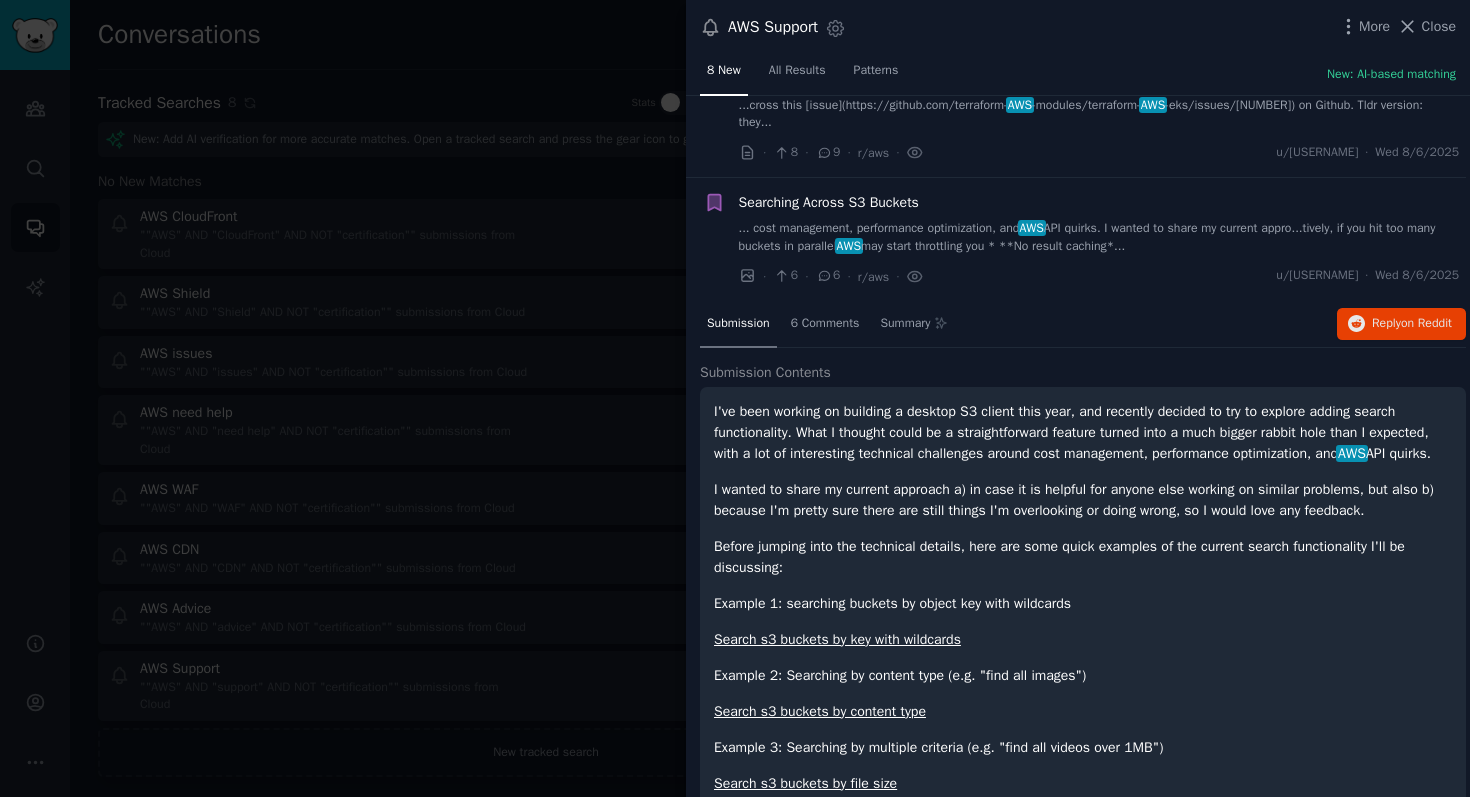 click at bounding box center [735, 398] 